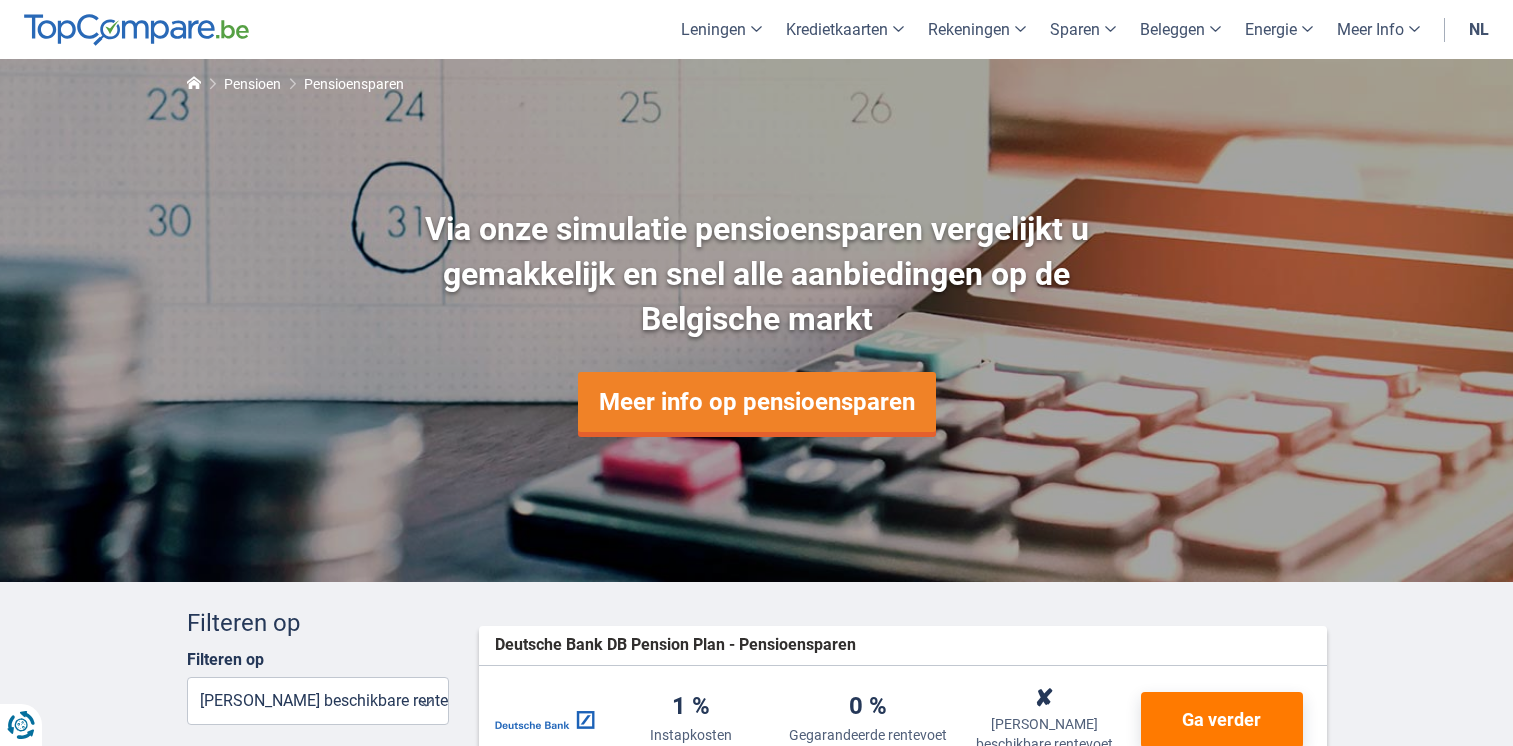 scroll, scrollTop: 0, scrollLeft: 0, axis: both 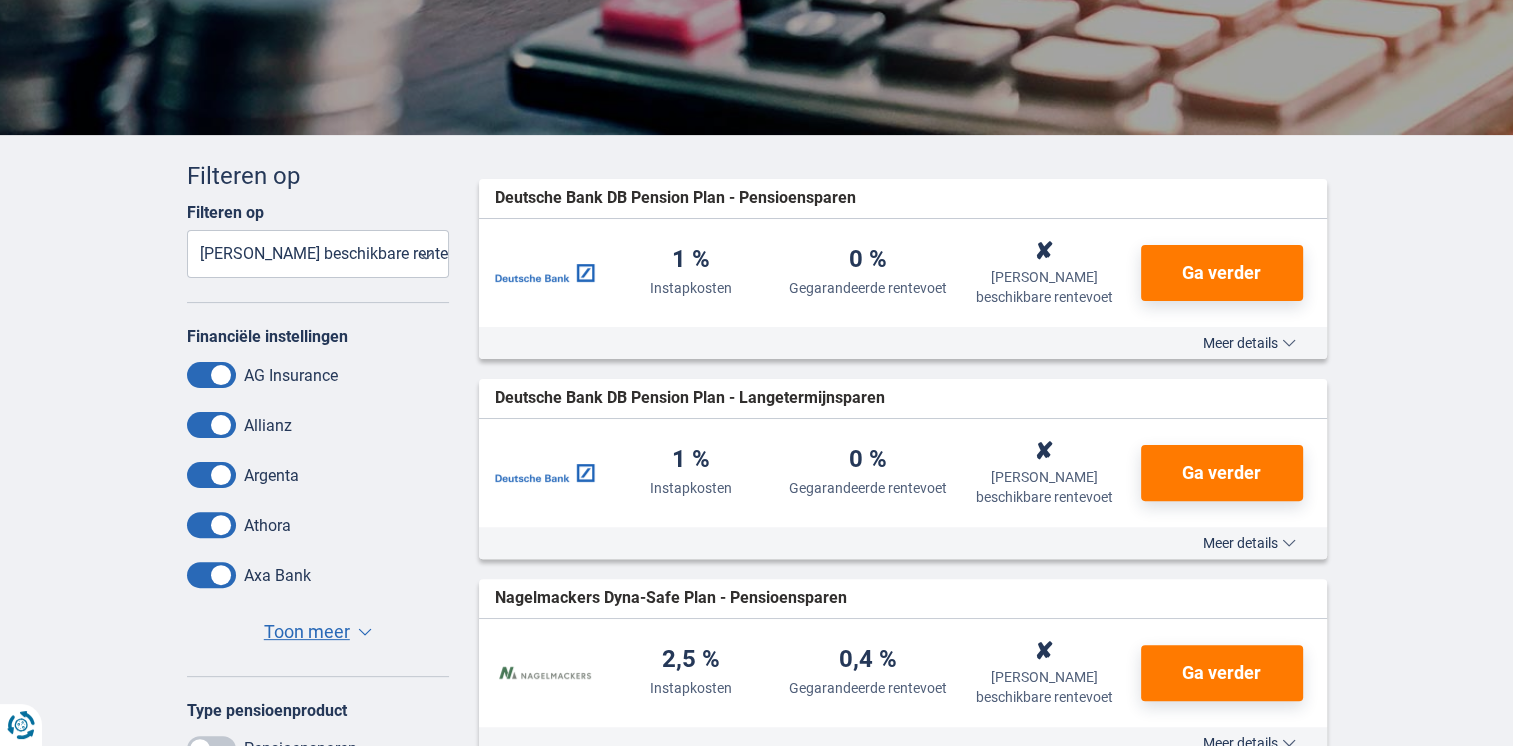 click on "Toon meer" at bounding box center [307, 632] 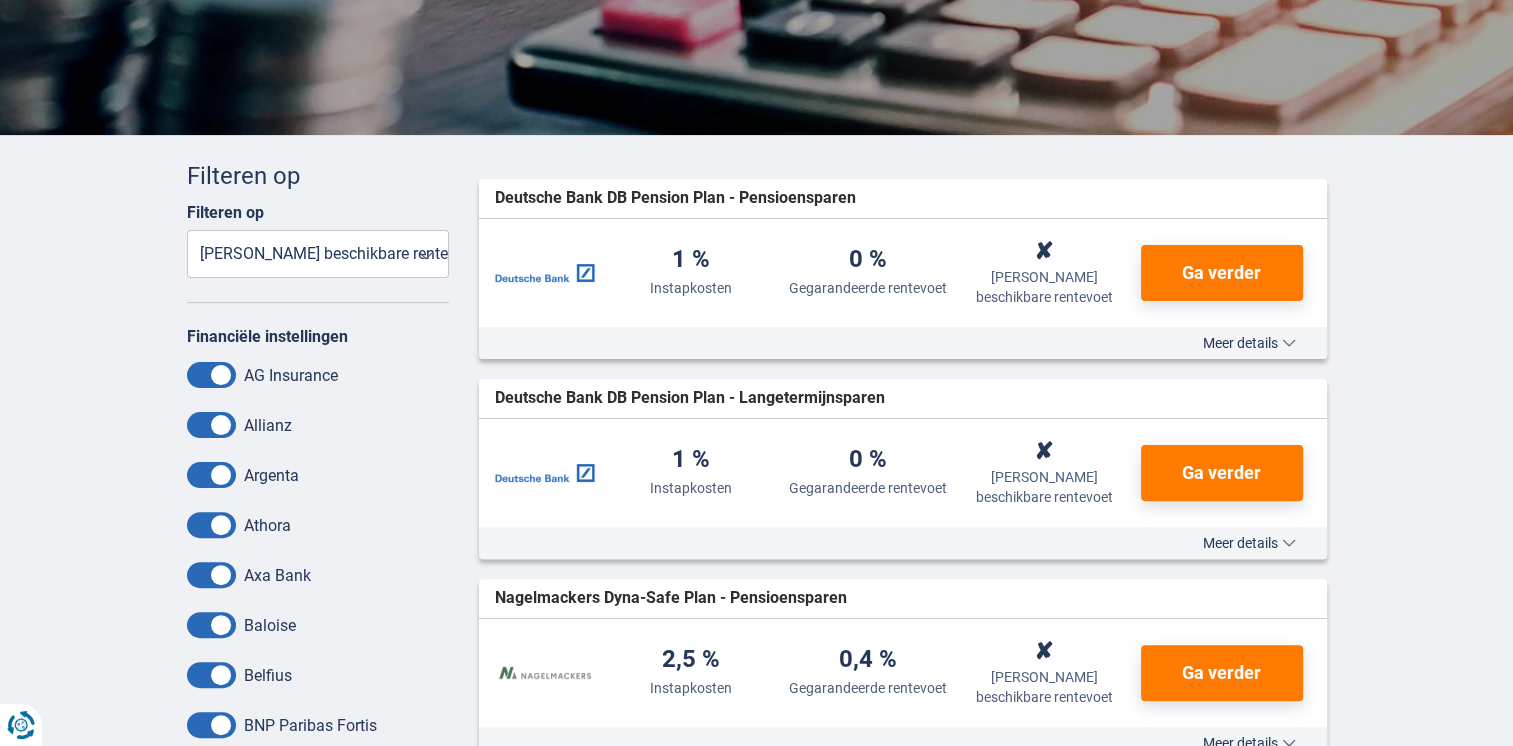 click at bounding box center [211, 375] 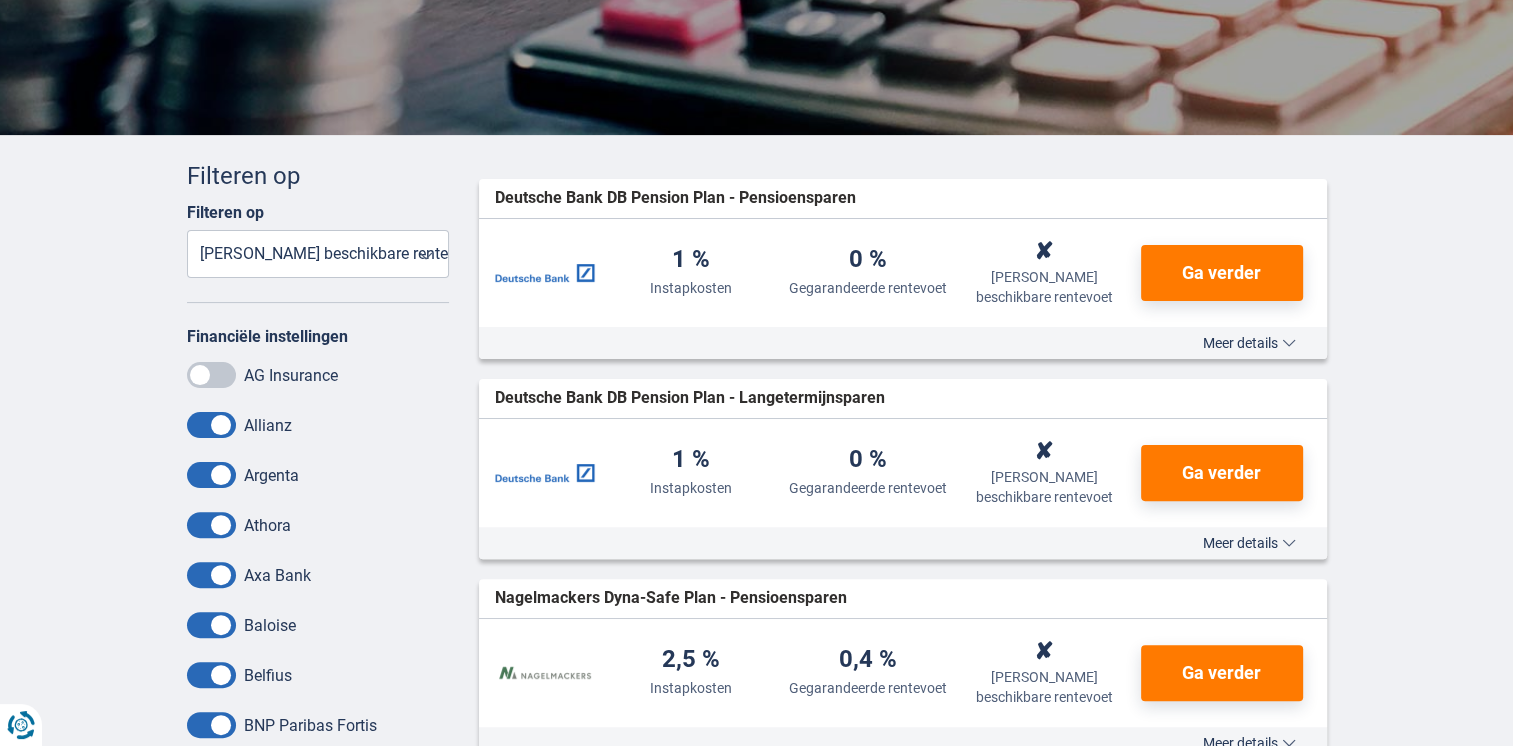 click at bounding box center (211, 375) 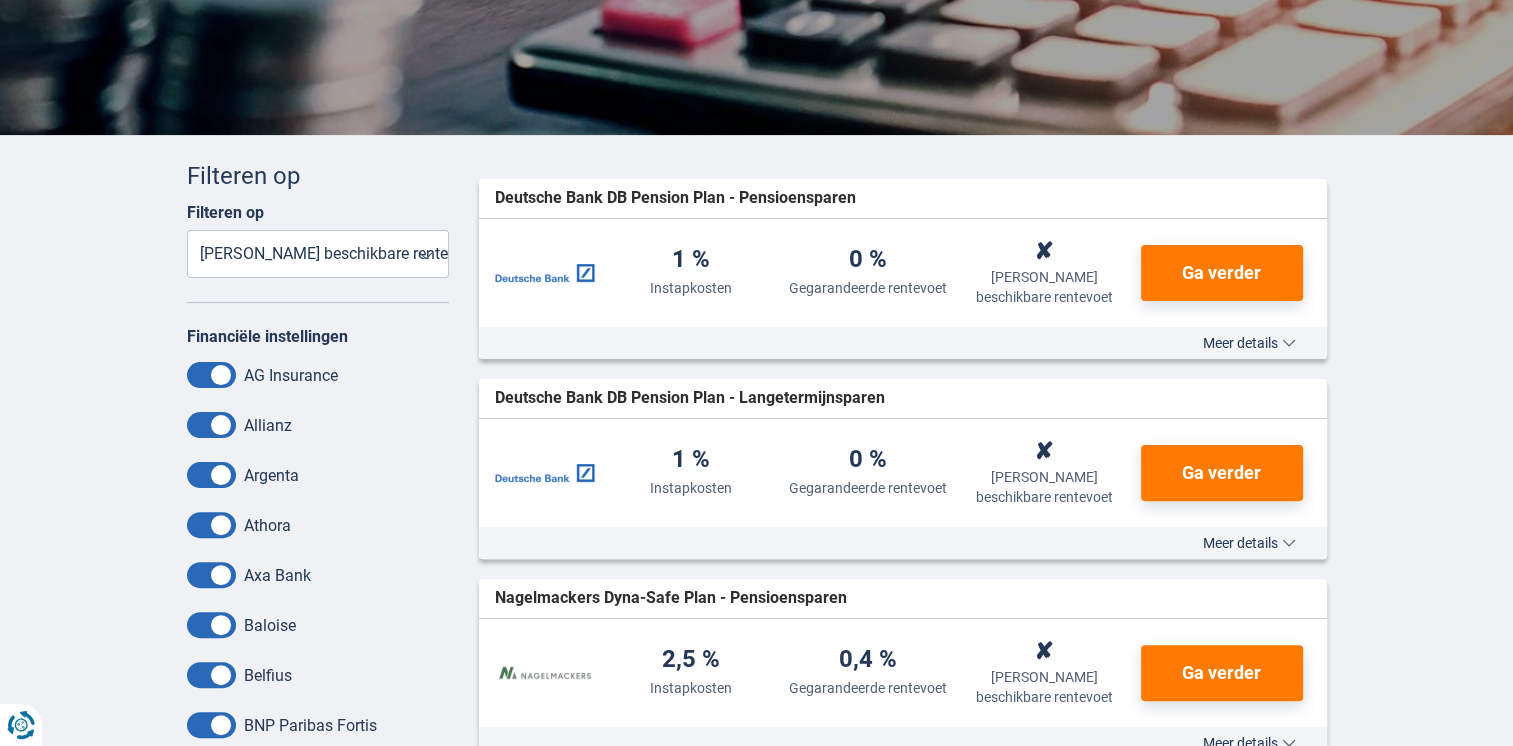 click at bounding box center [211, 425] 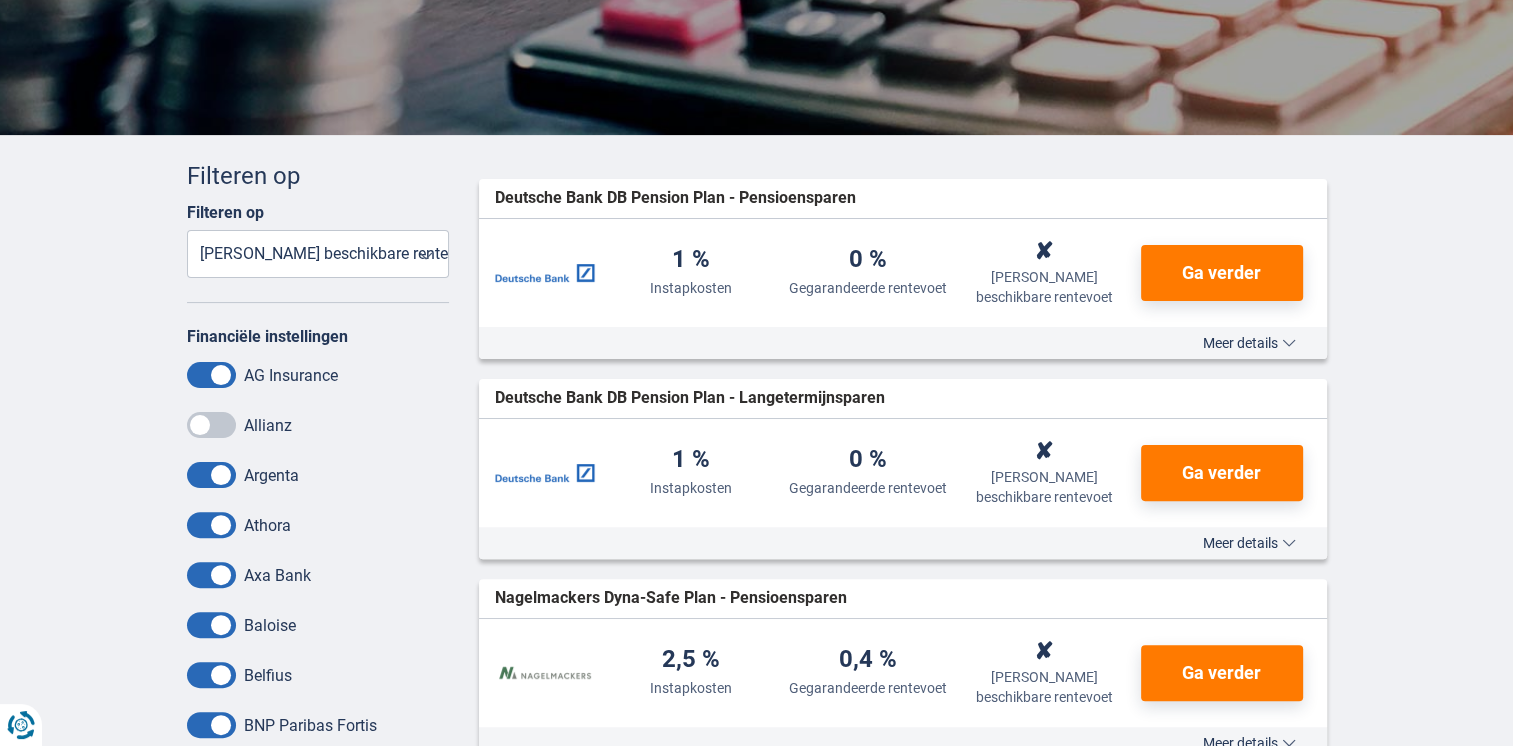 click at bounding box center [211, 525] 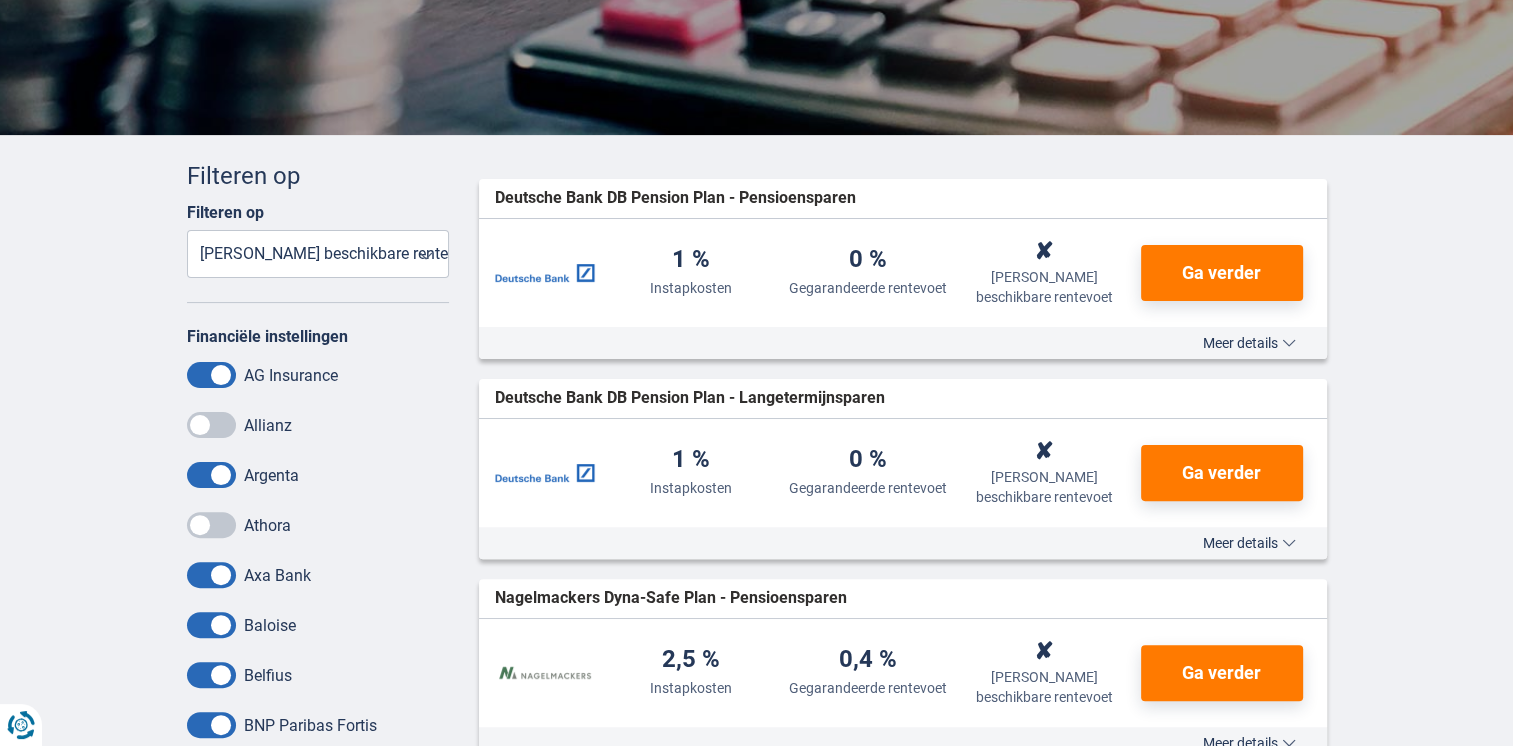 click at bounding box center [211, 575] 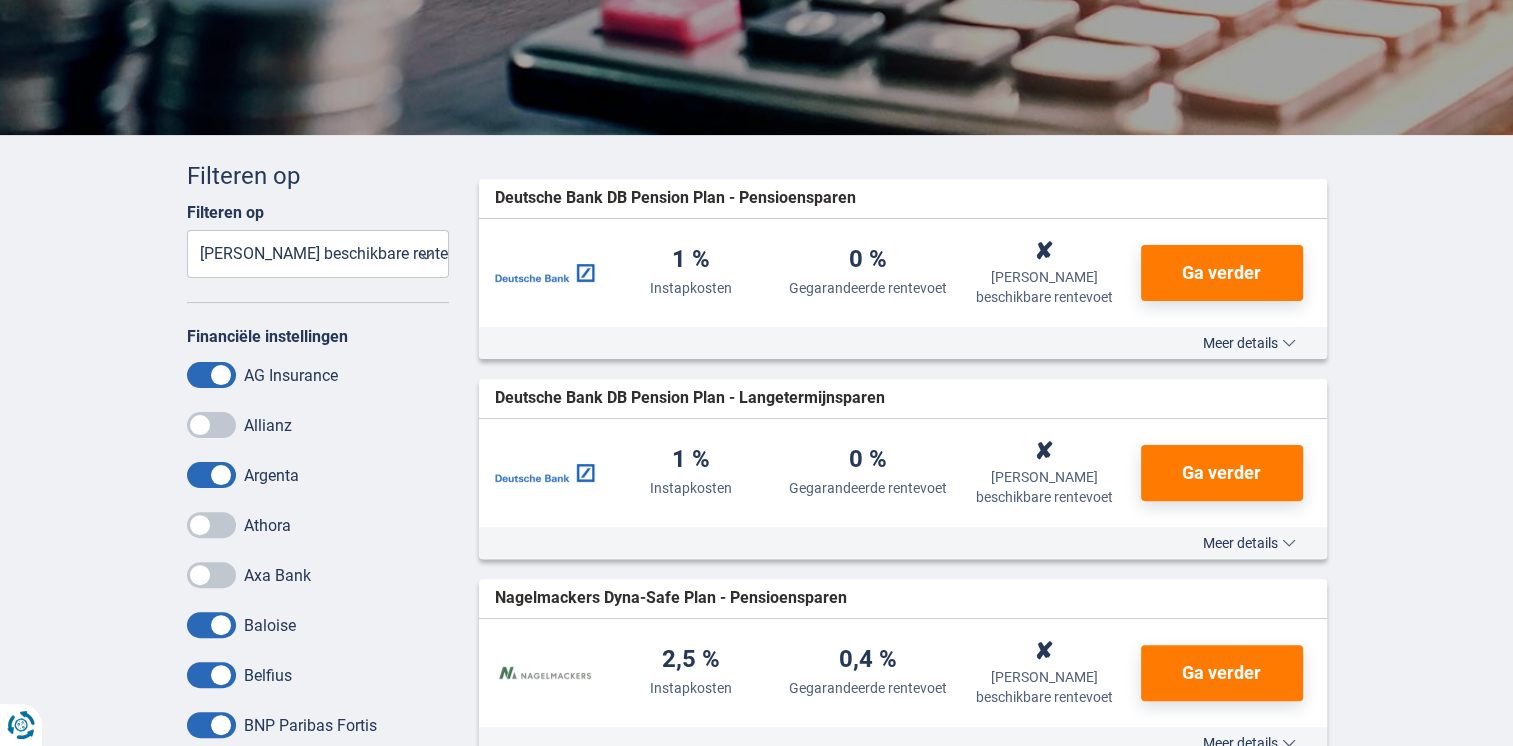 click at bounding box center (211, 625) 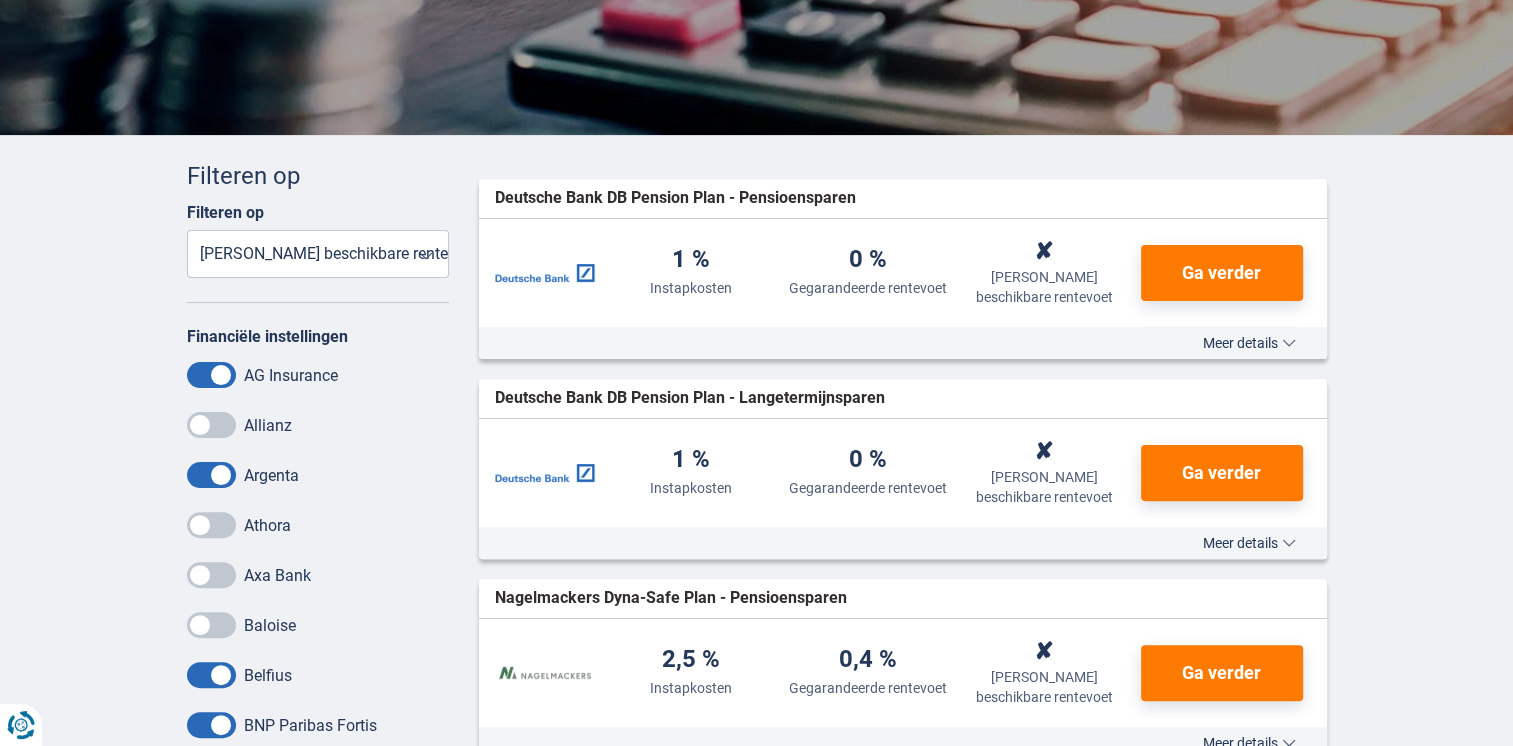 click at bounding box center [211, 675] 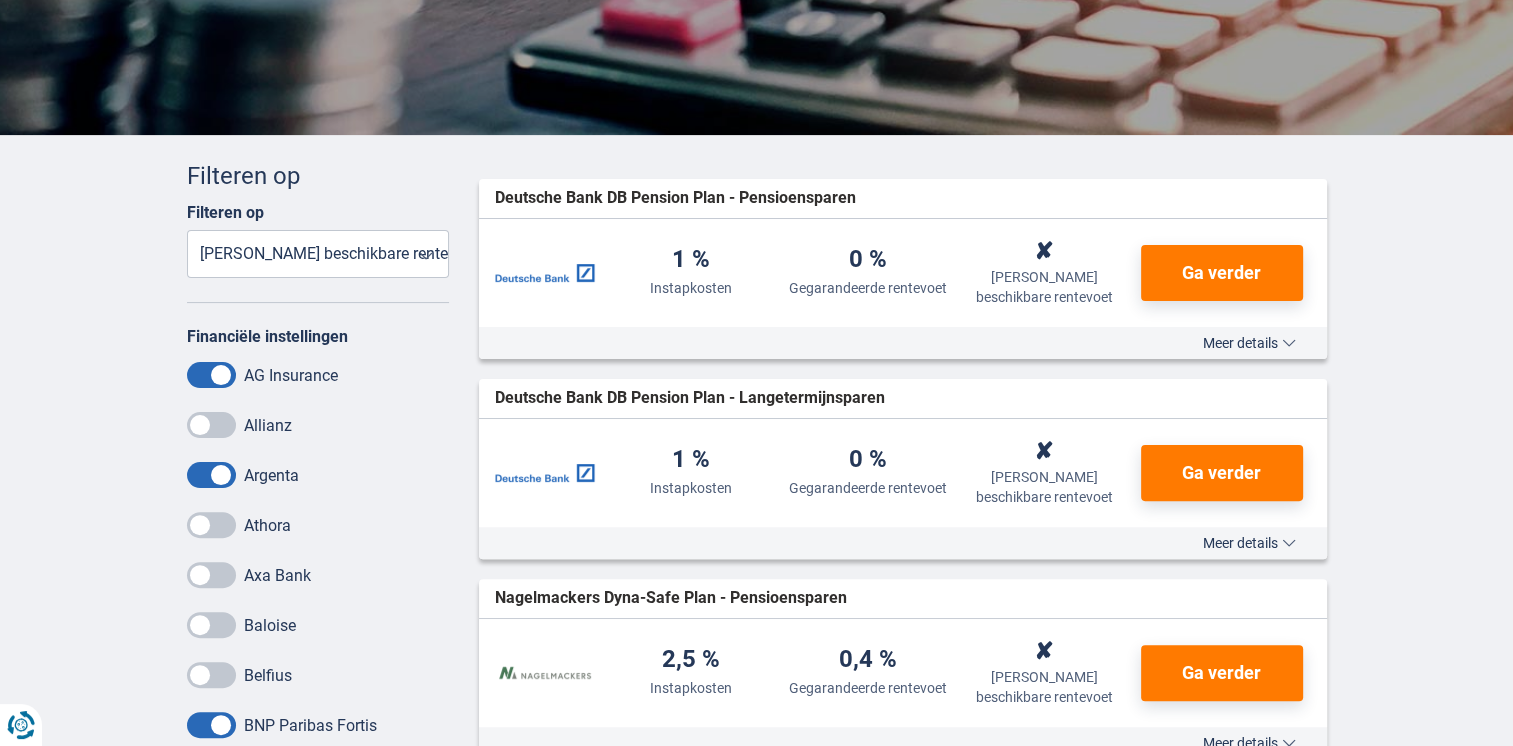 click at bounding box center (211, 725) 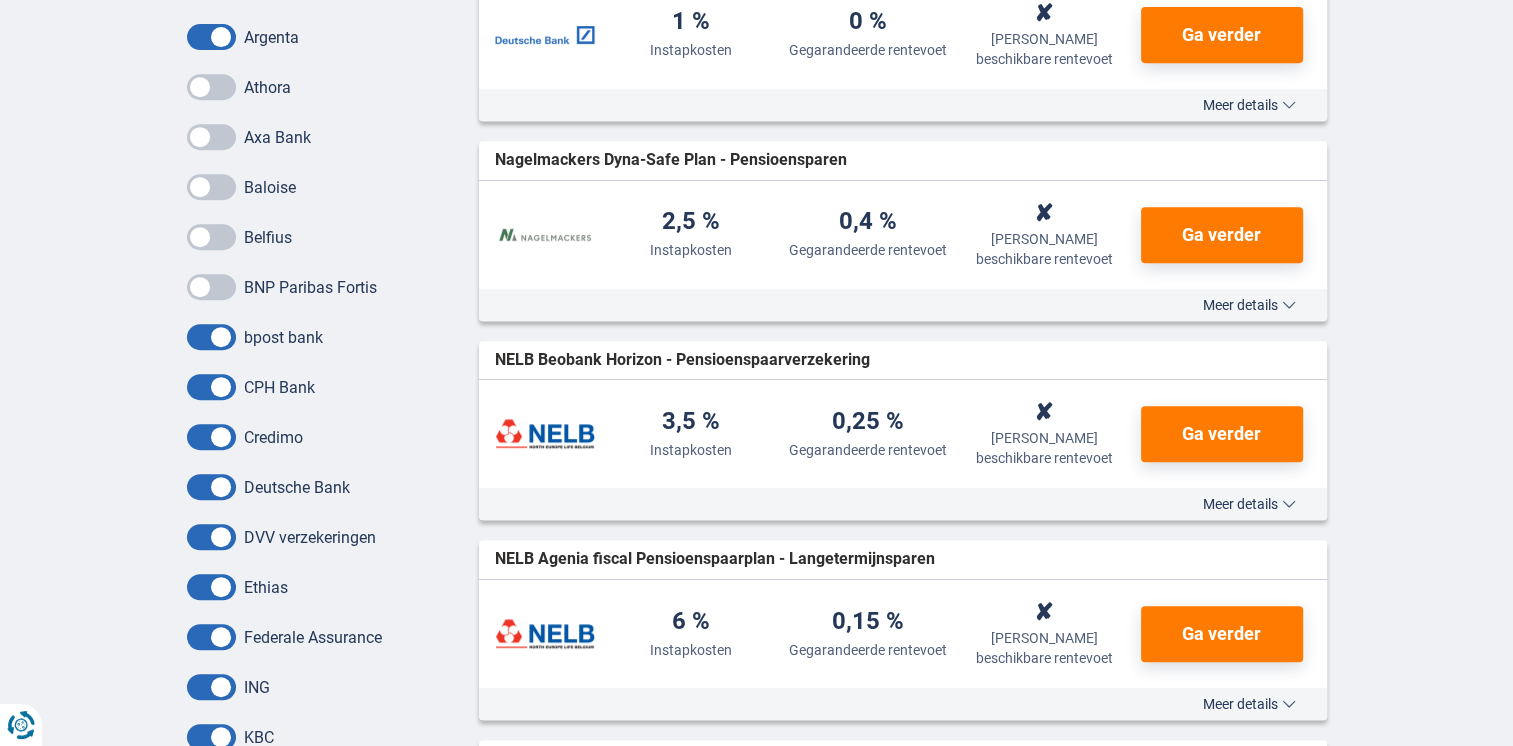scroll, scrollTop: 895, scrollLeft: 0, axis: vertical 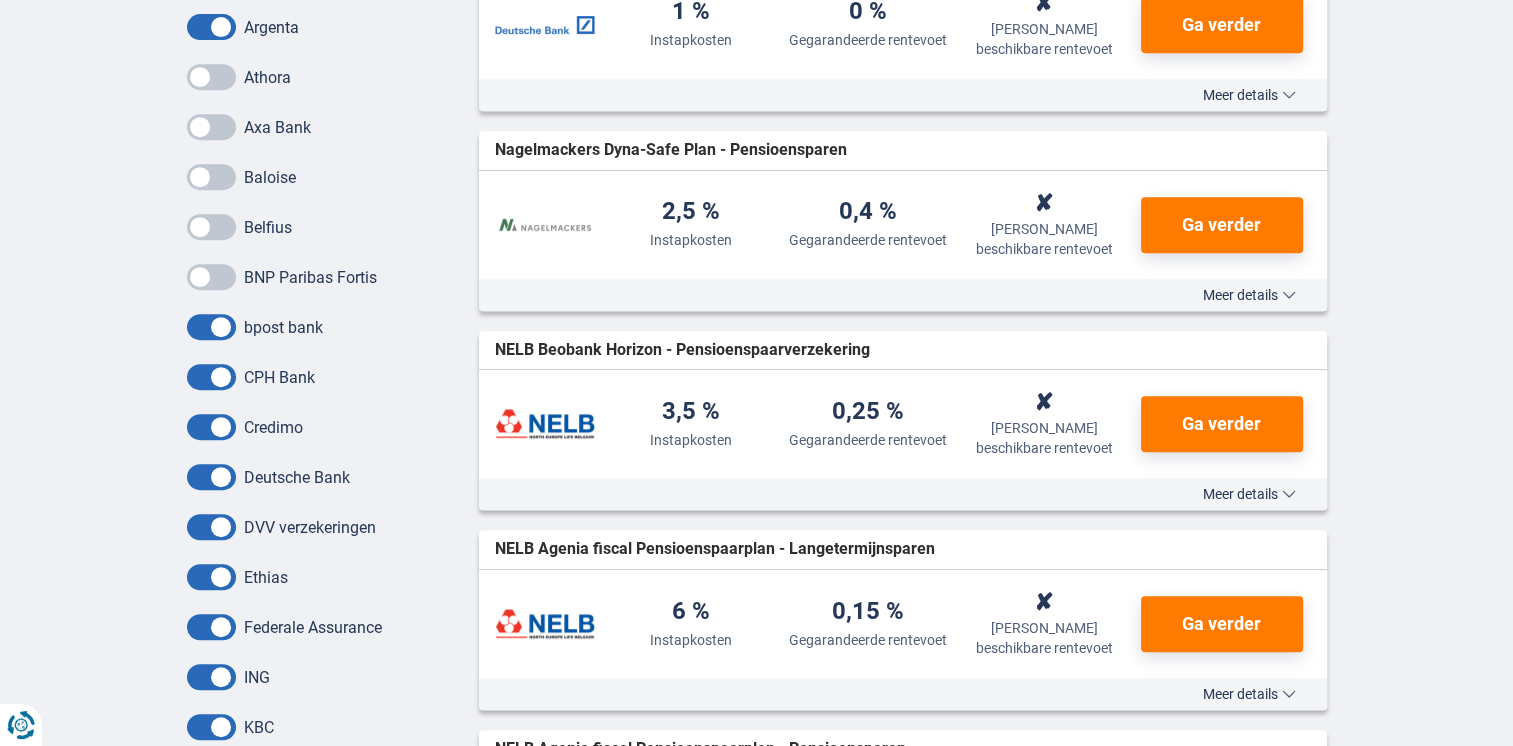 click at bounding box center (211, 327) 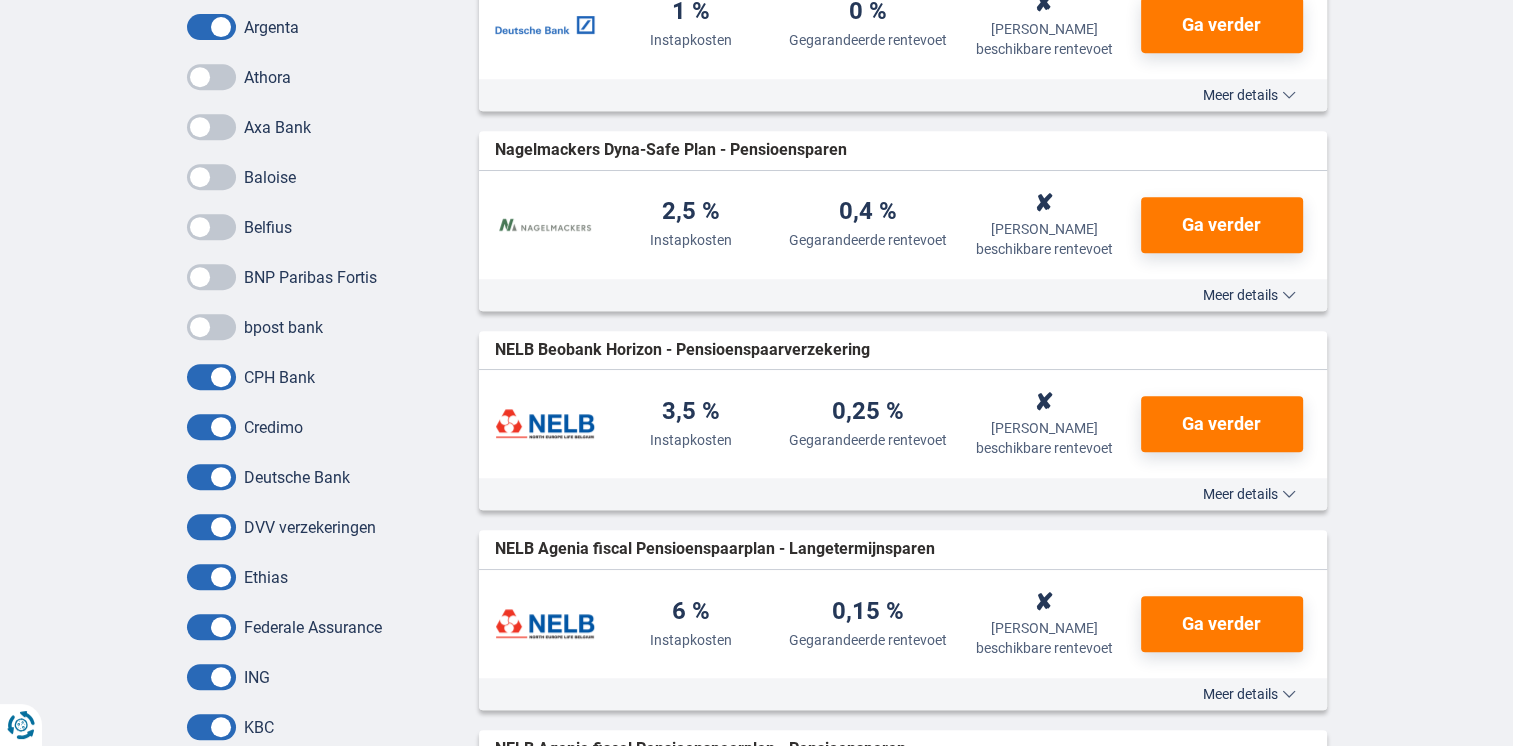 click at bounding box center [211, 377] 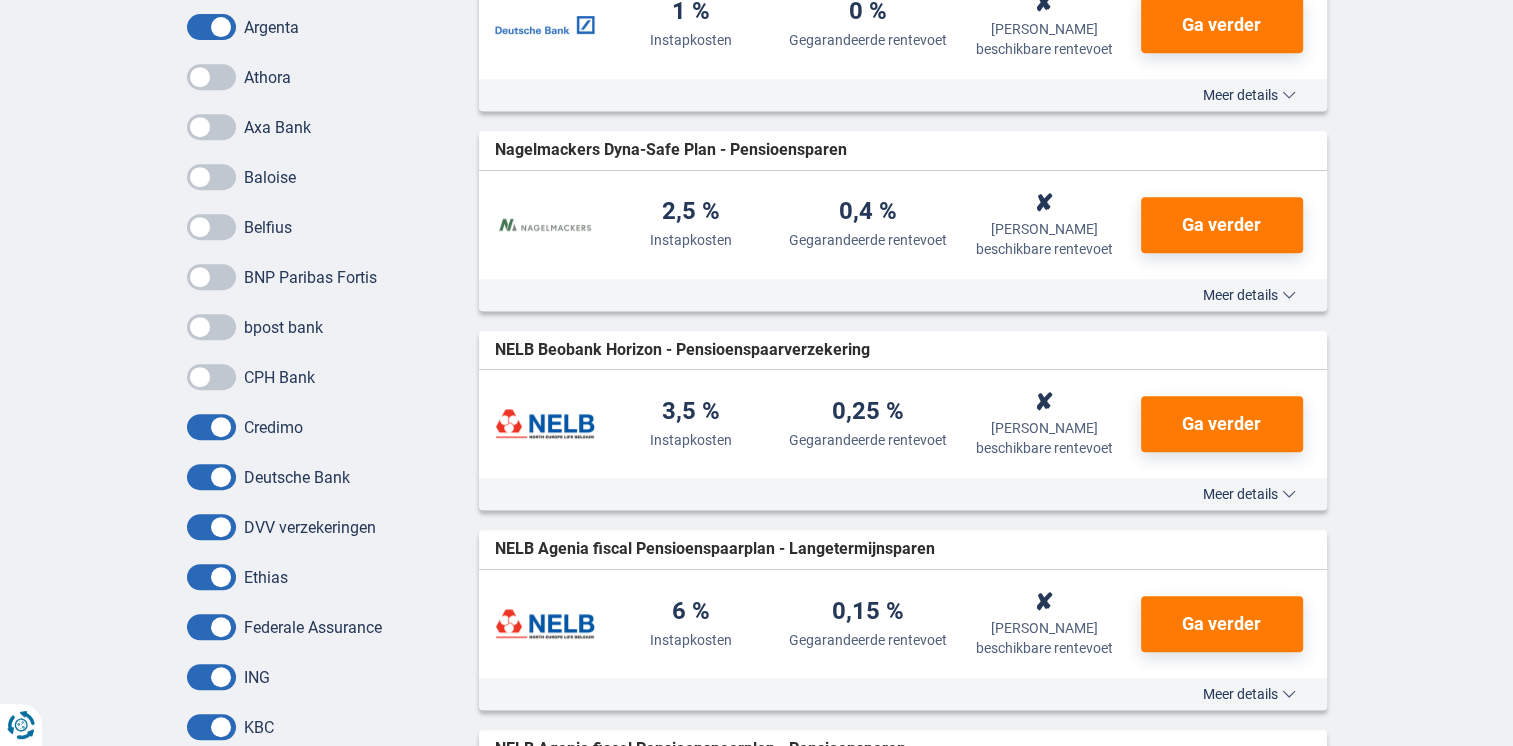 click at bounding box center [211, 427] 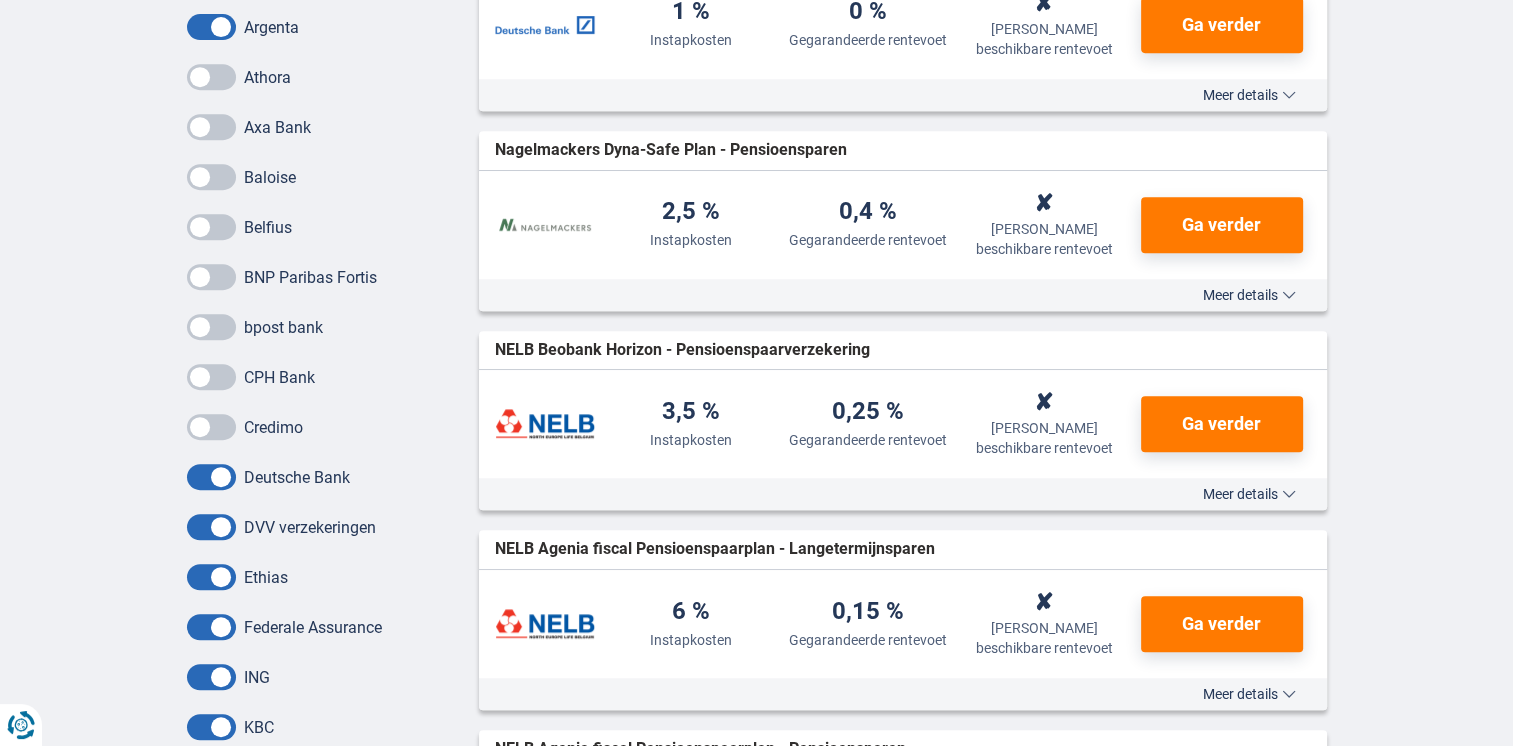 click at bounding box center (211, 477) 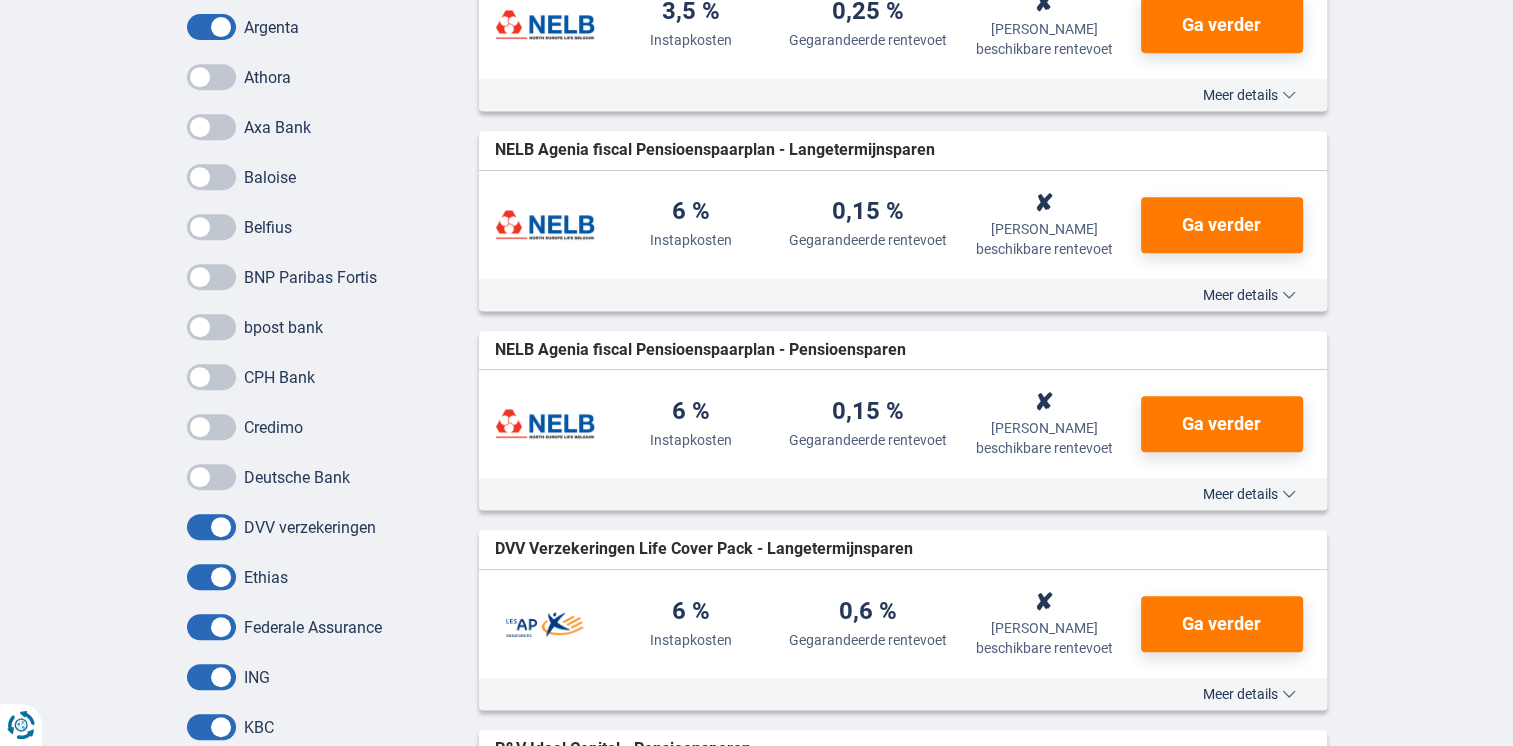 click at bounding box center [211, 527] 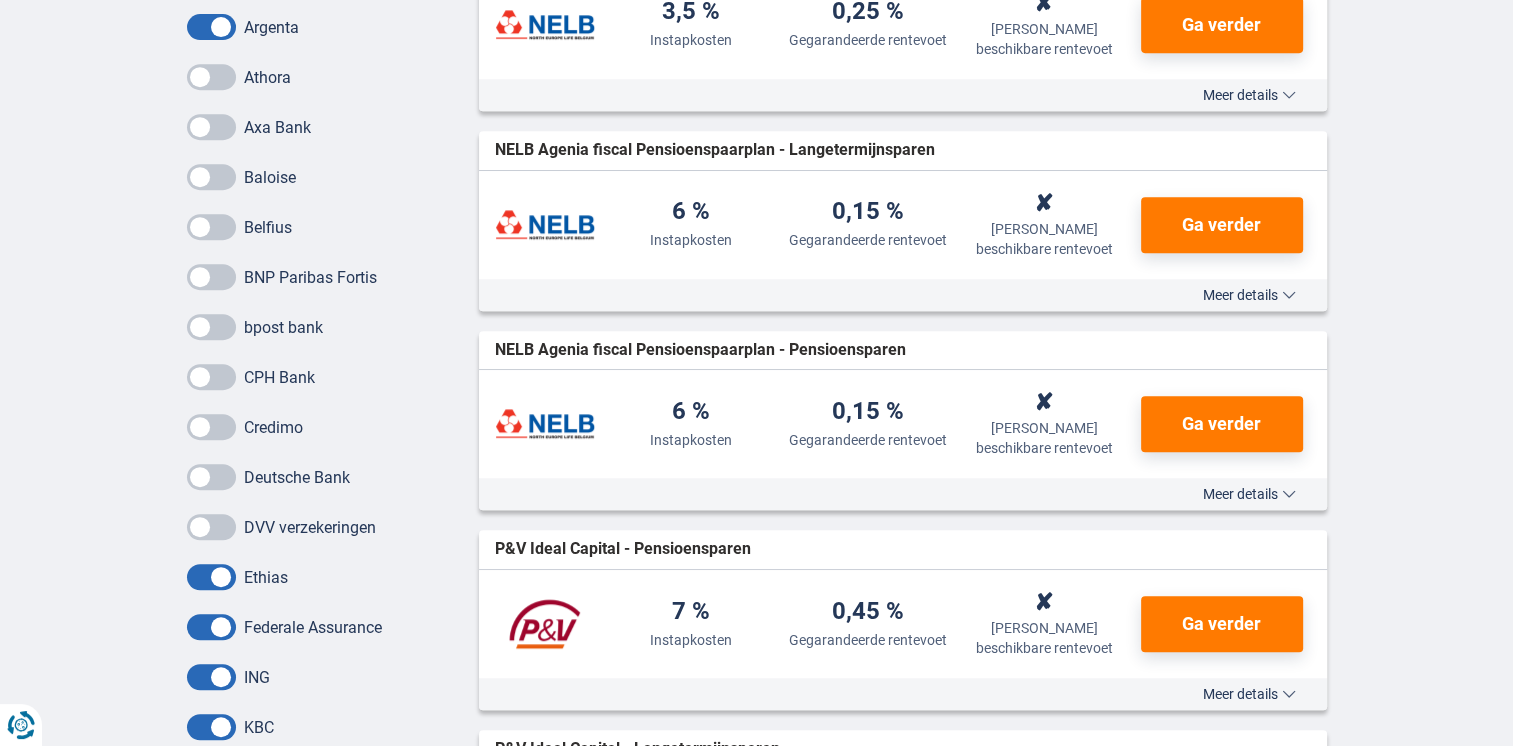 click at bounding box center (211, 677) 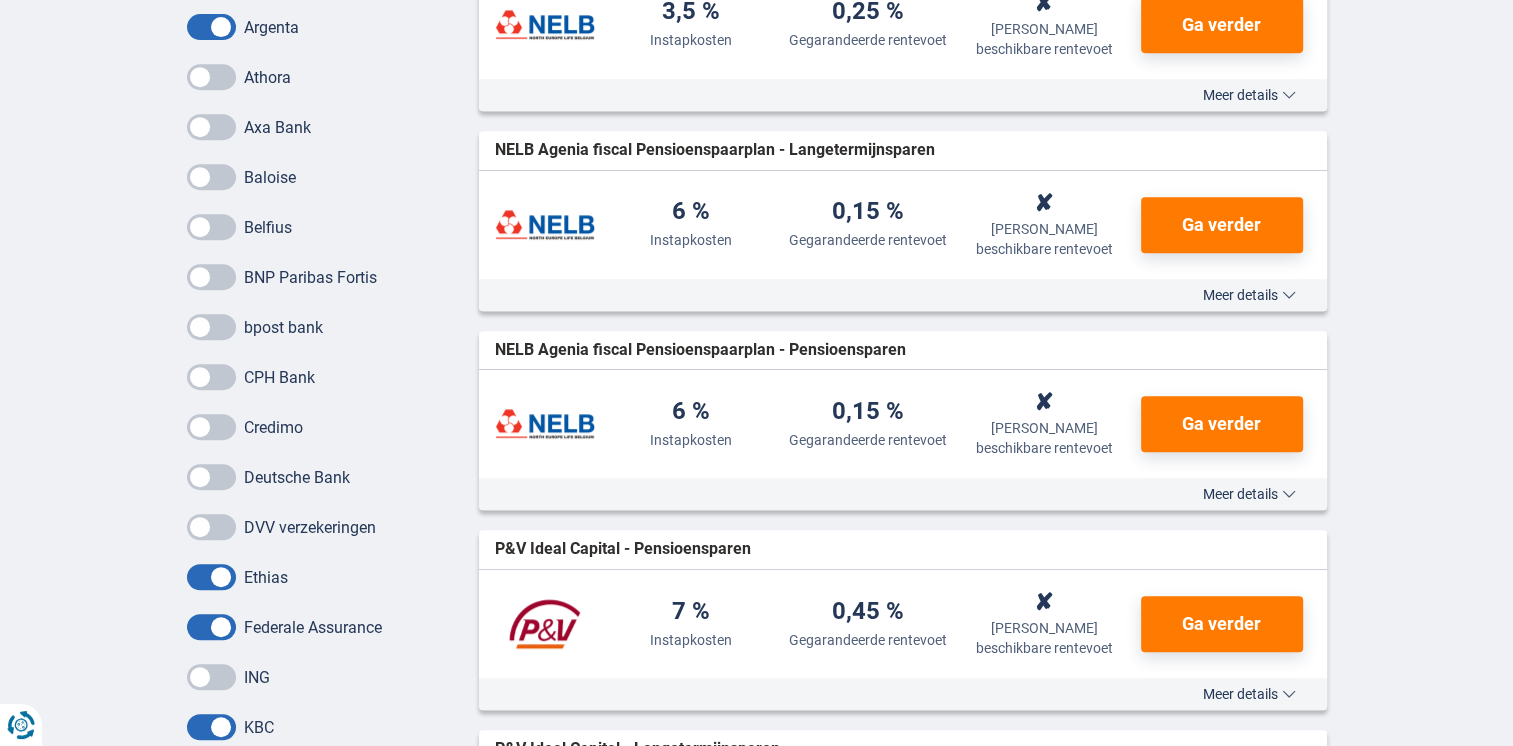 click at bounding box center (211, 627) 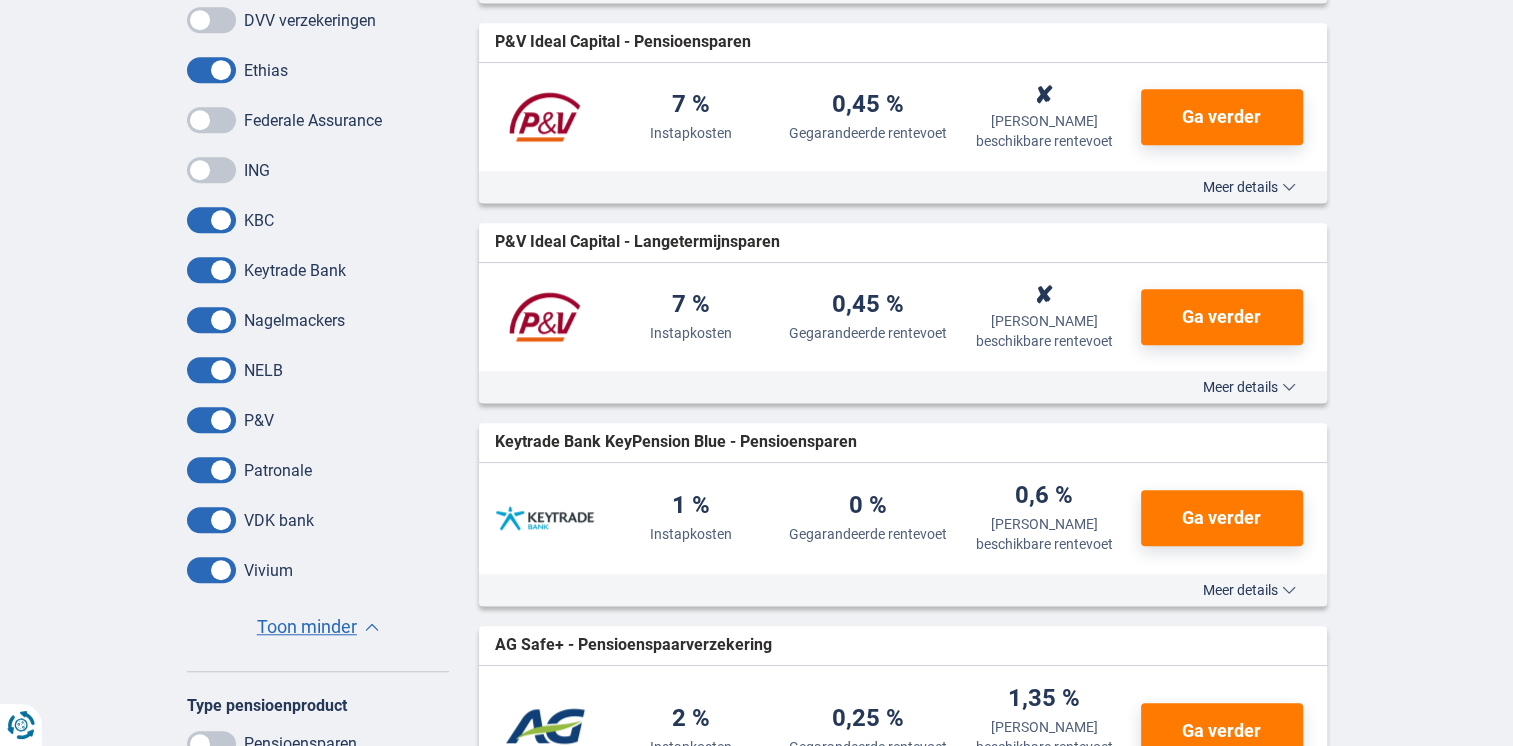 scroll, scrollTop: 1430, scrollLeft: 0, axis: vertical 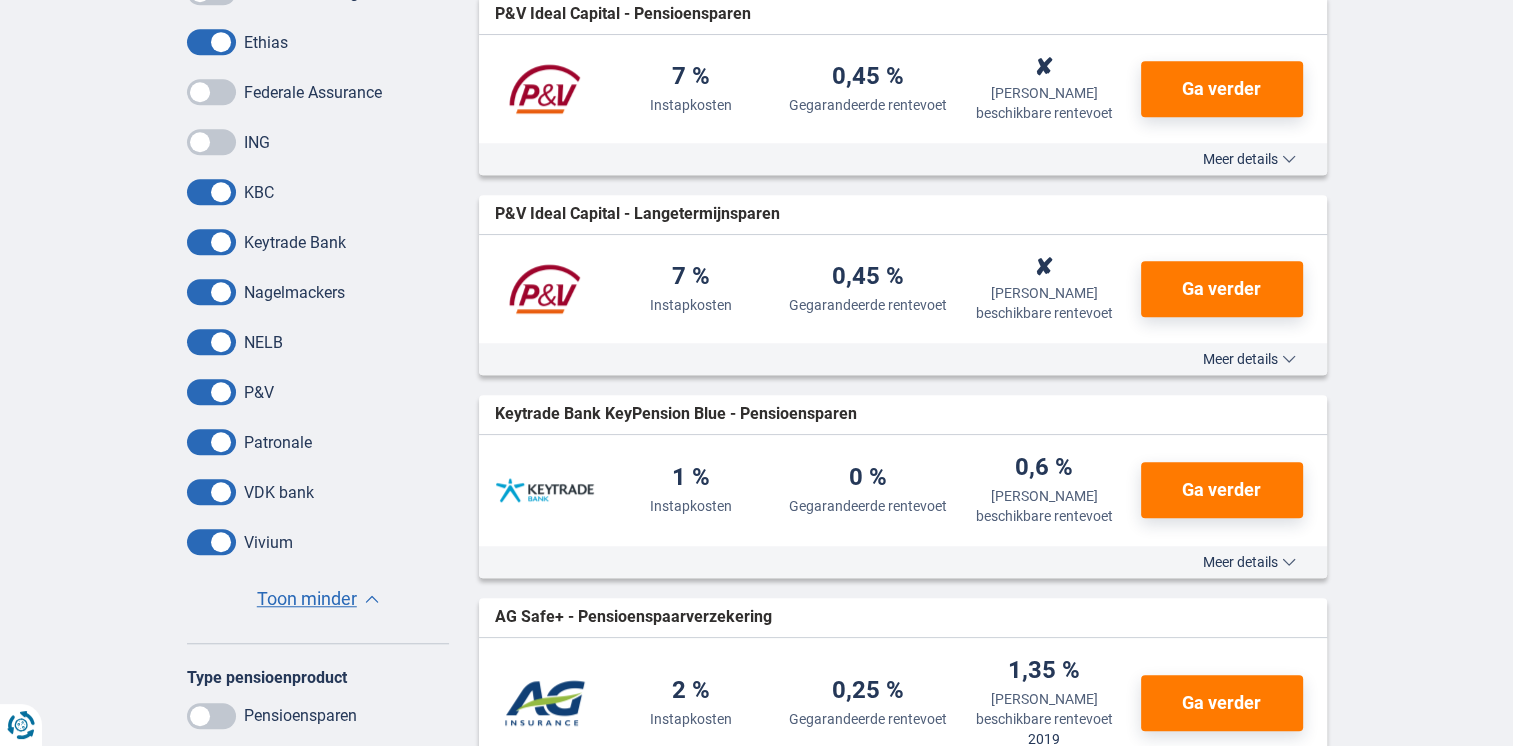 click at bounding box center [211, 292] 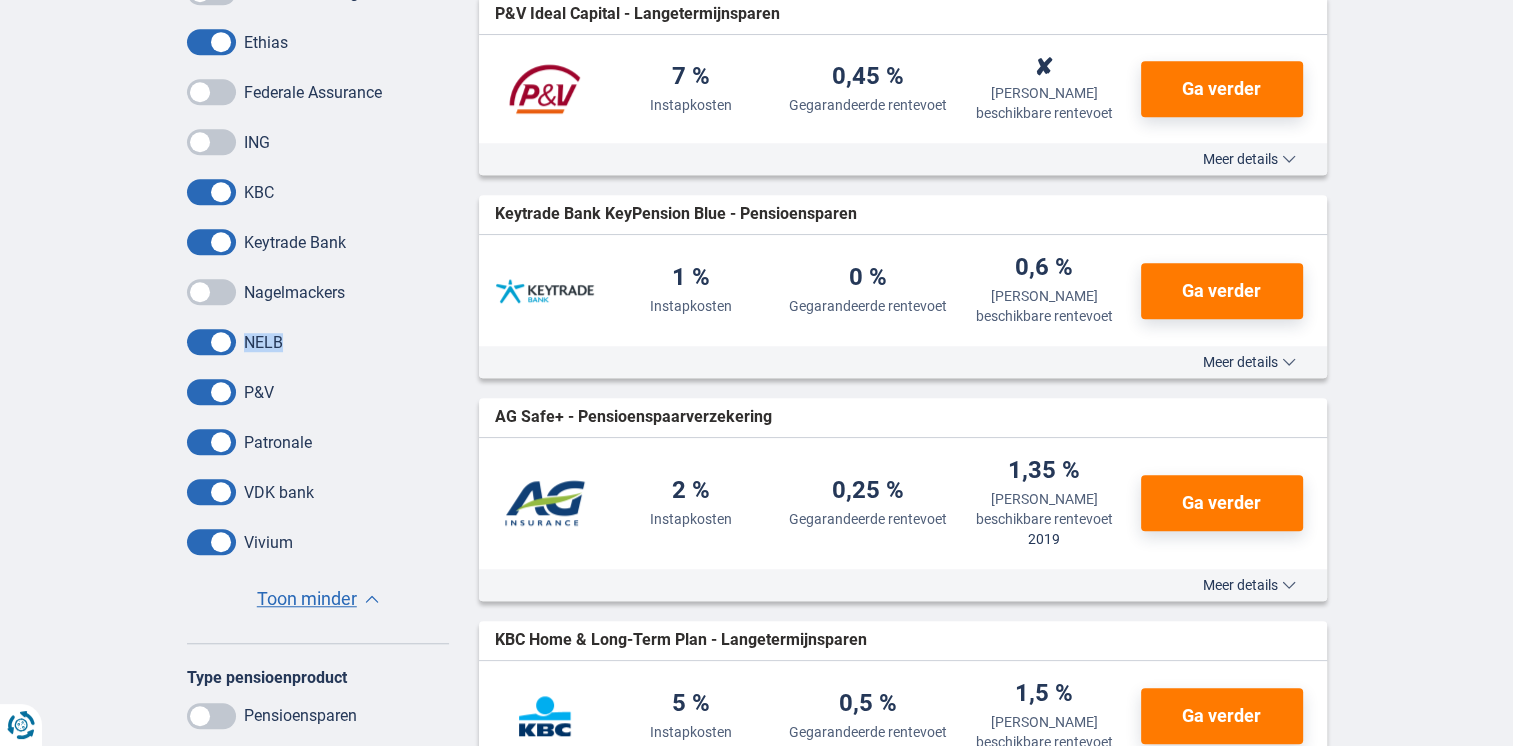 drag, startPoint x: 215, startPoint y: 346, endPoint x: 215, endPoint y: 394, distance: 48 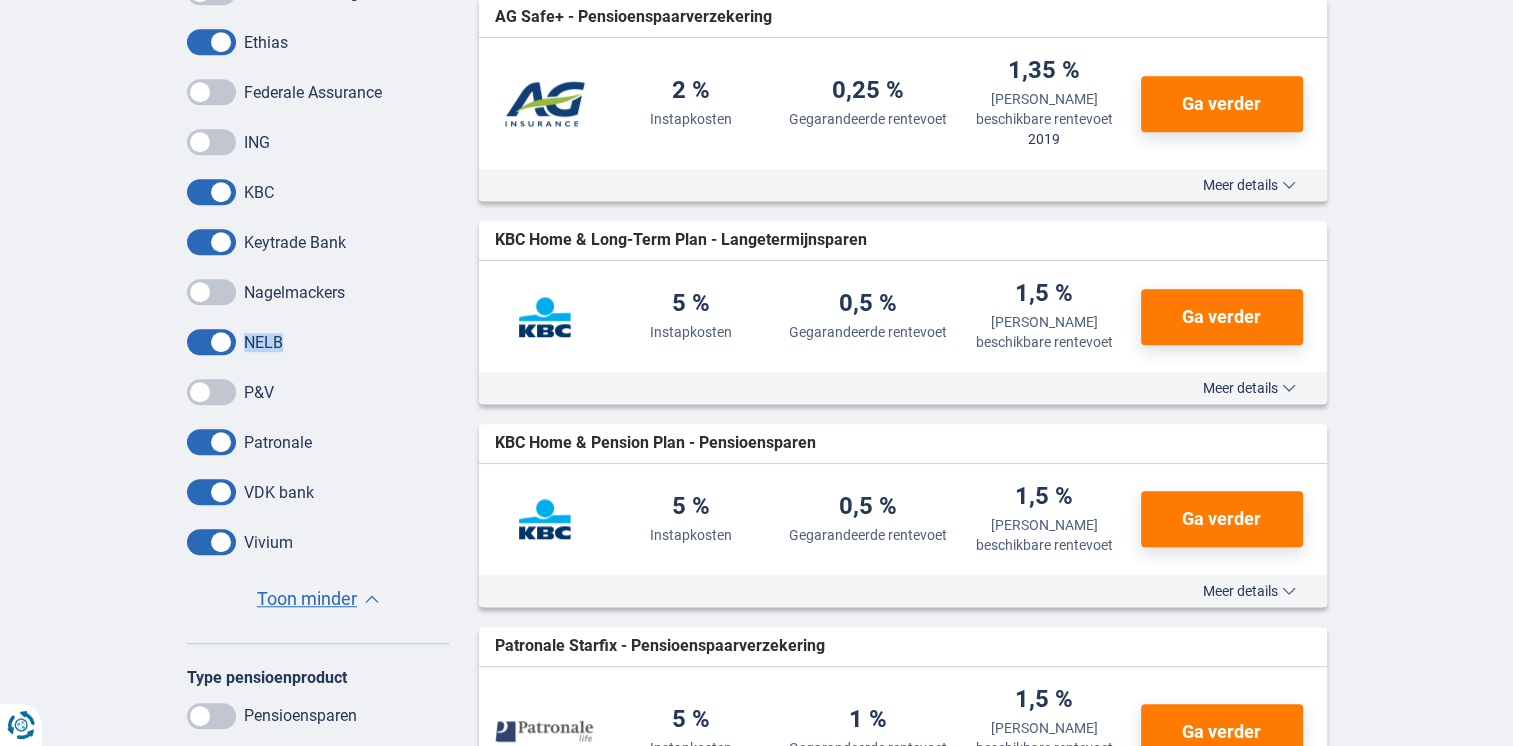click at bounding box center [211, 342] 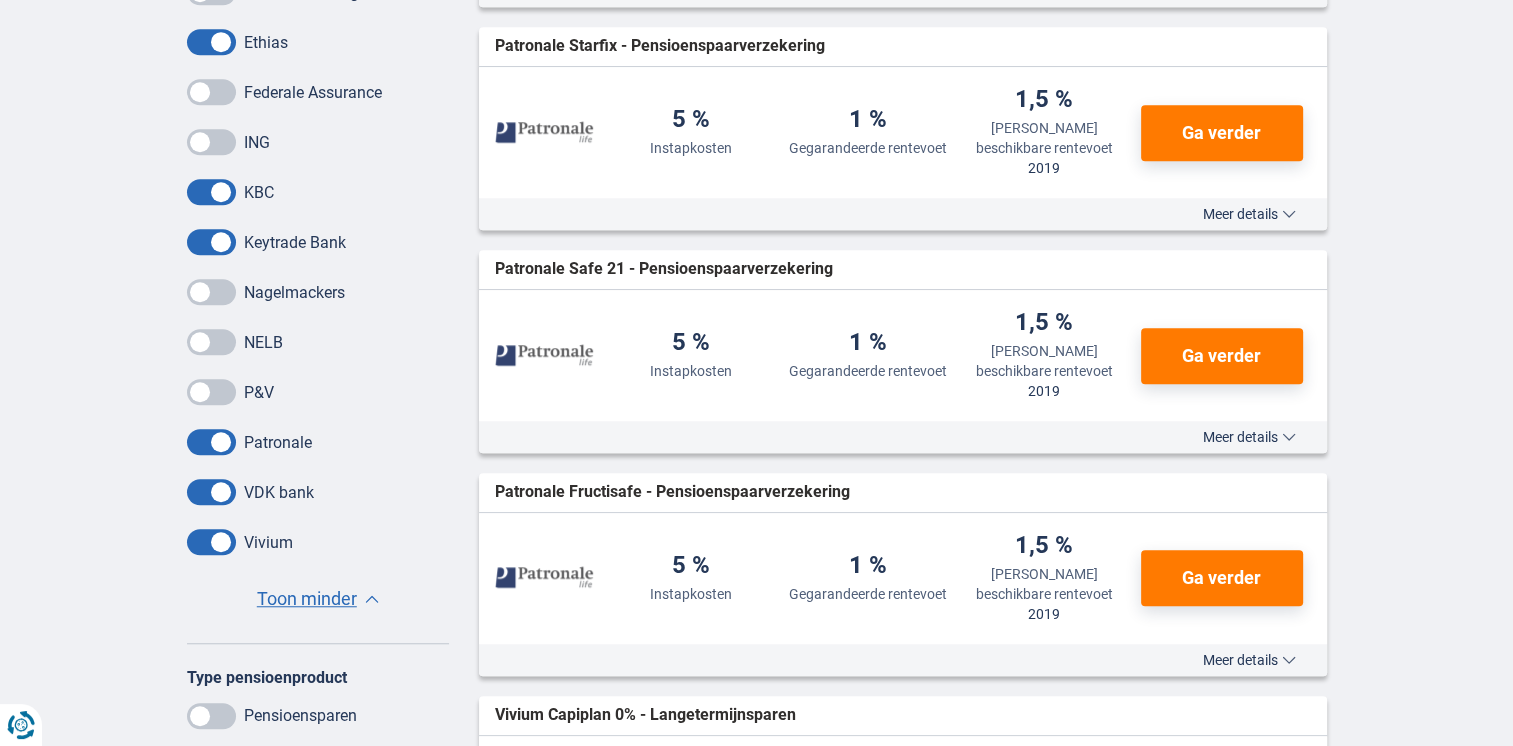 click at bounding box center [211, 442] 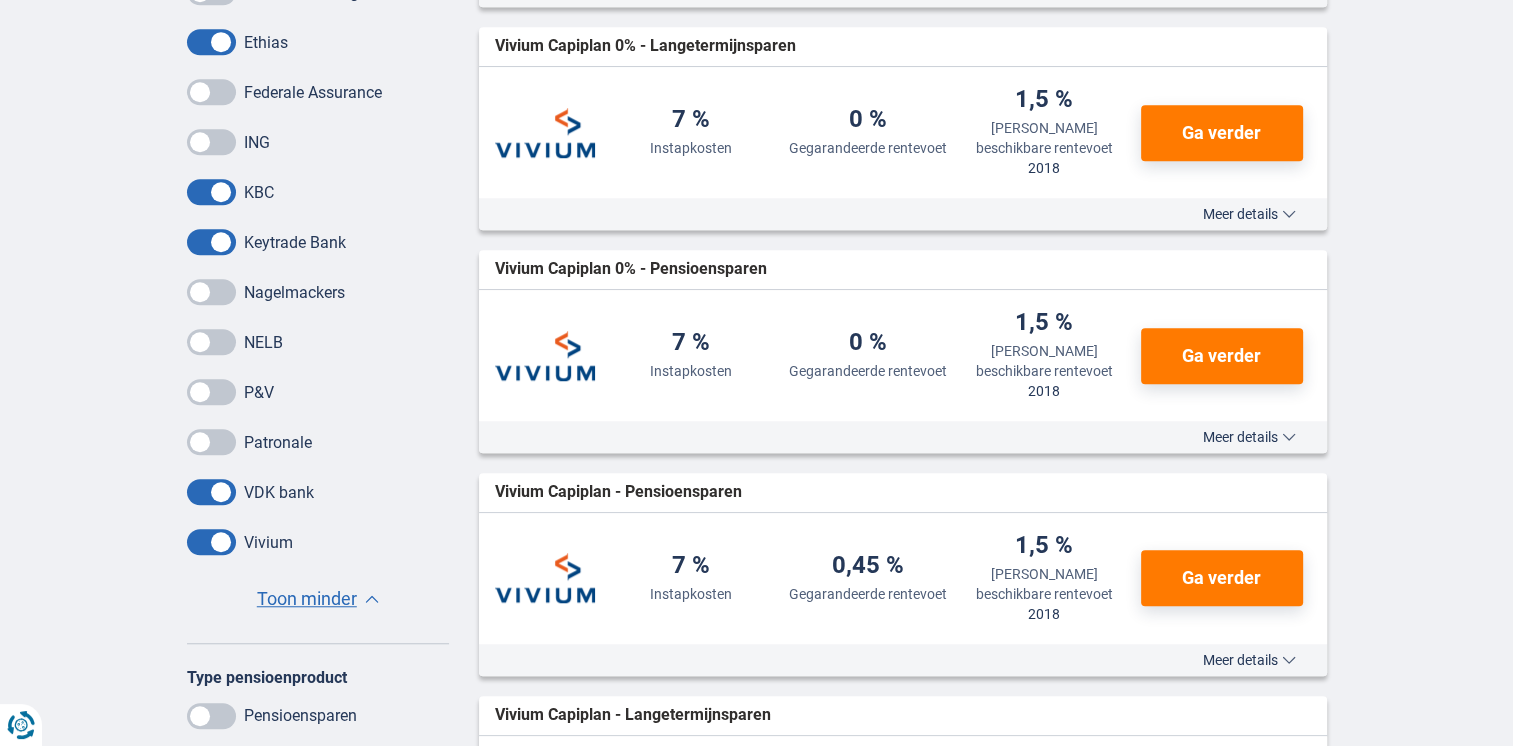 click at bounding box center [211, 492] 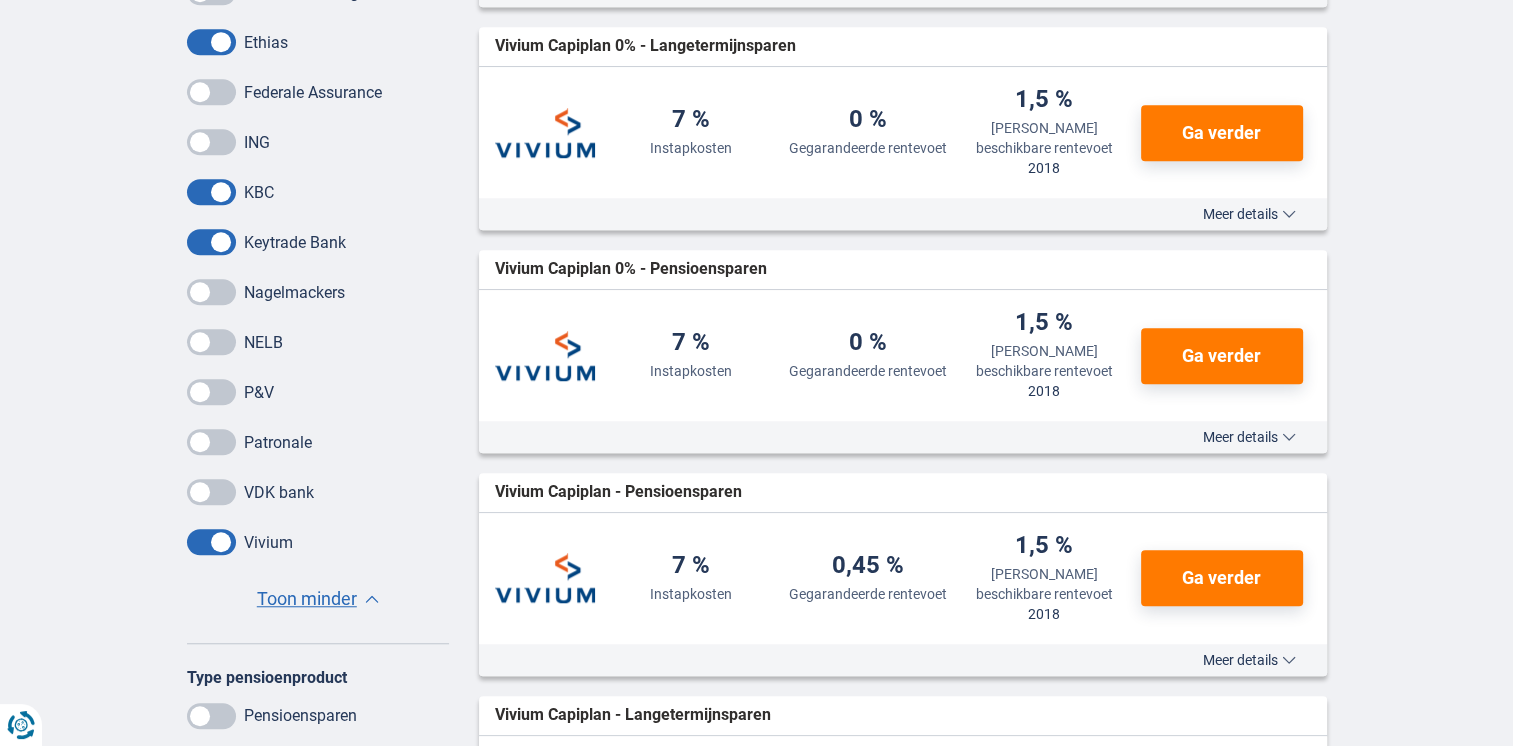 click at bounding box center [211, 542] 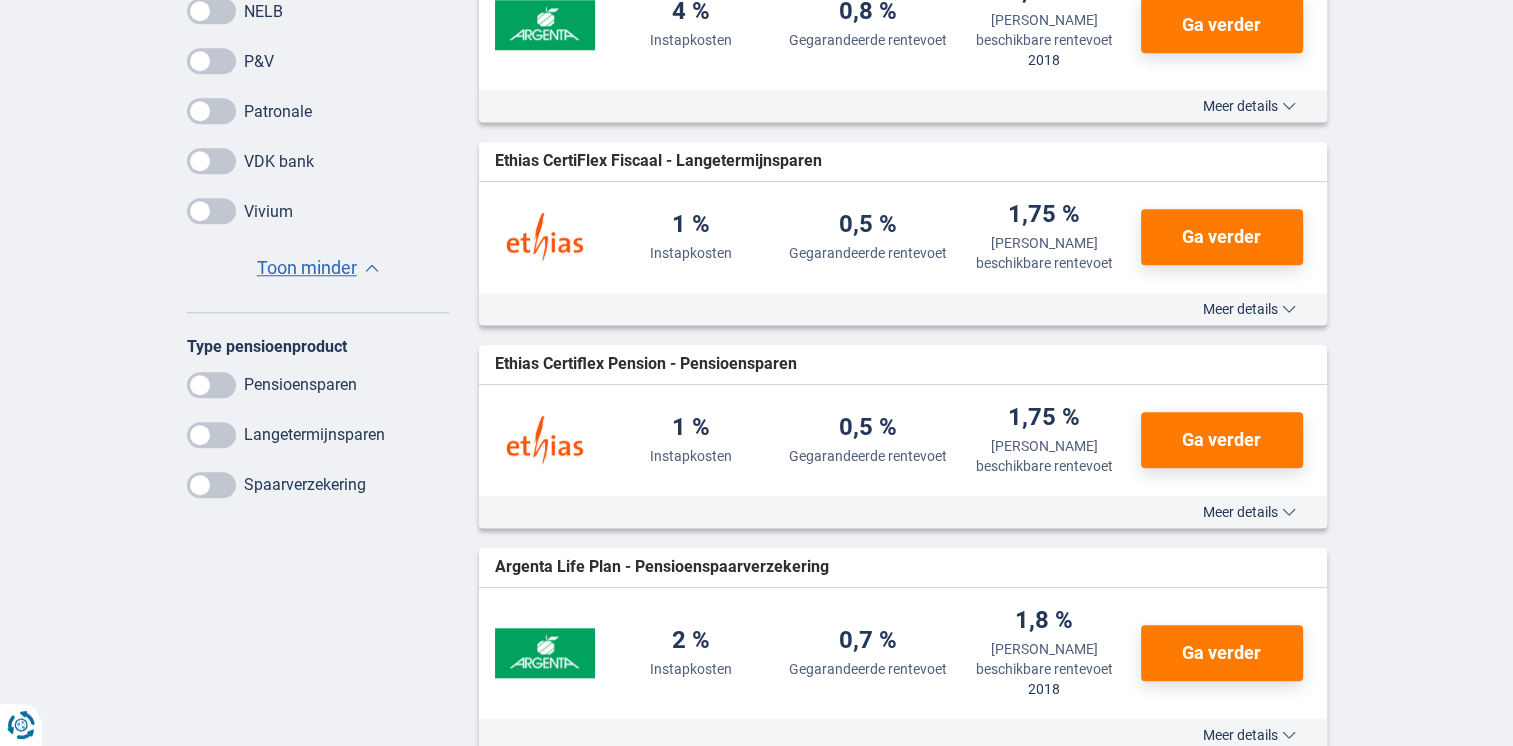 scroll, scrollTop: 1828, scrollLeft: 0, axis: vertical 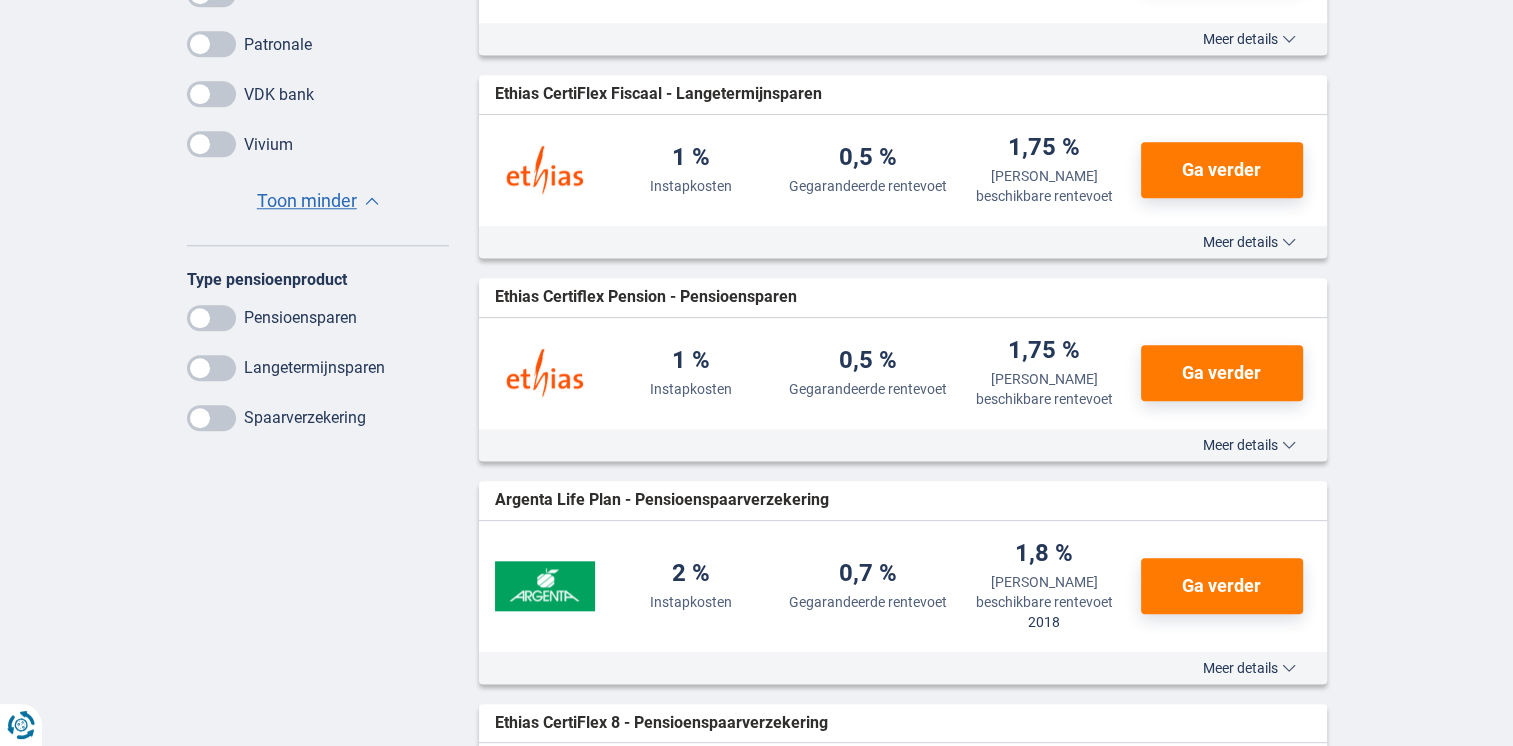 click at bounding box center [211, 318] 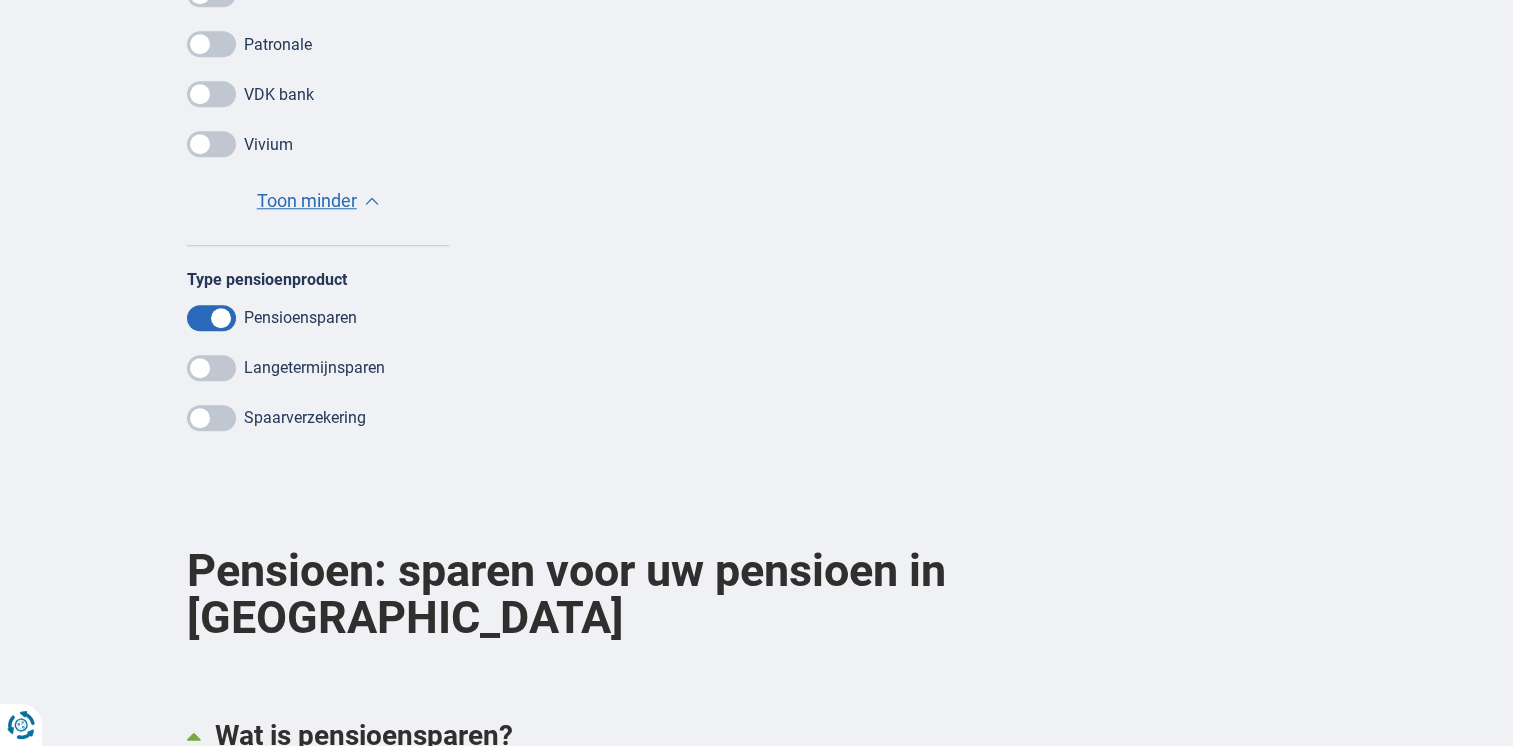 click at bounding box center [211, 368] 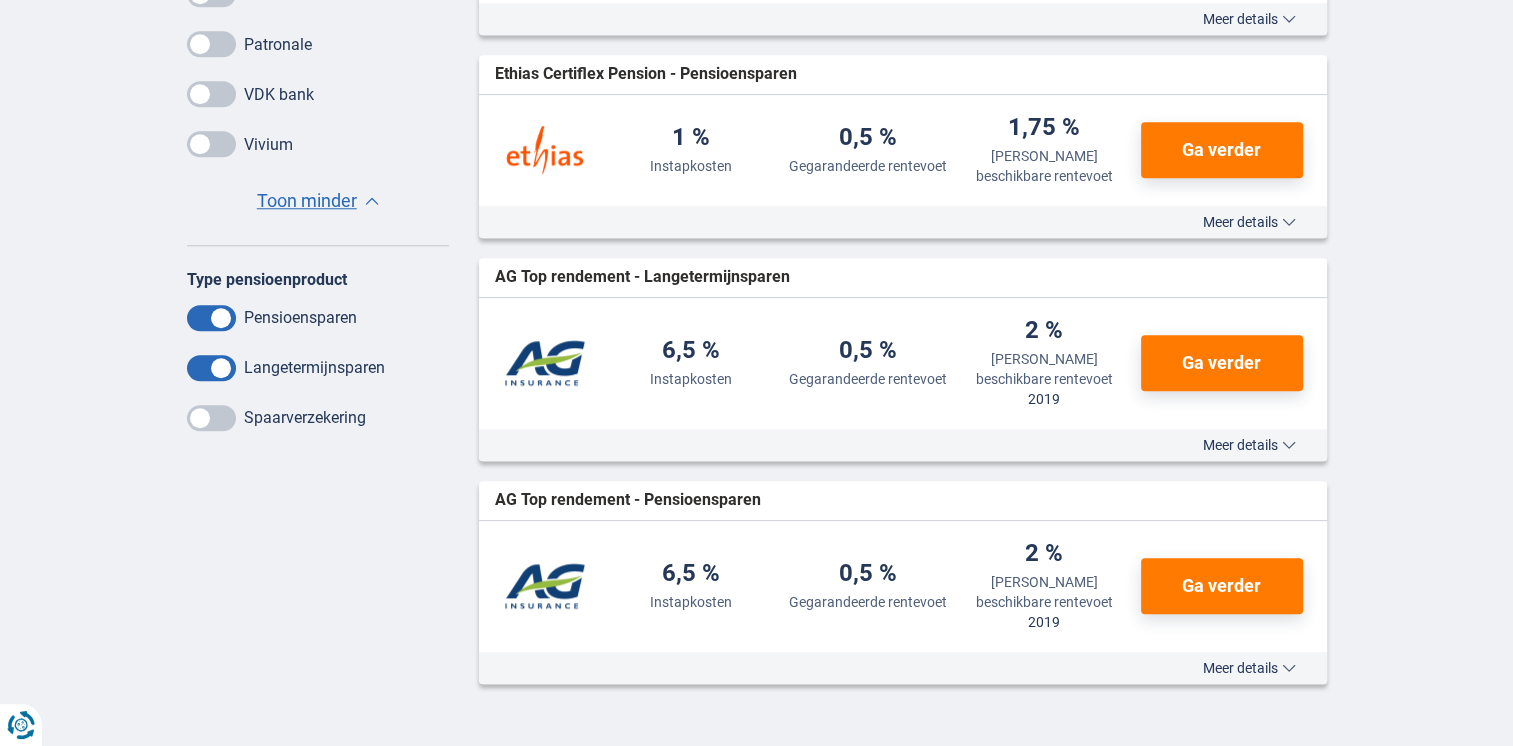 click at bounding box center [211, 418] 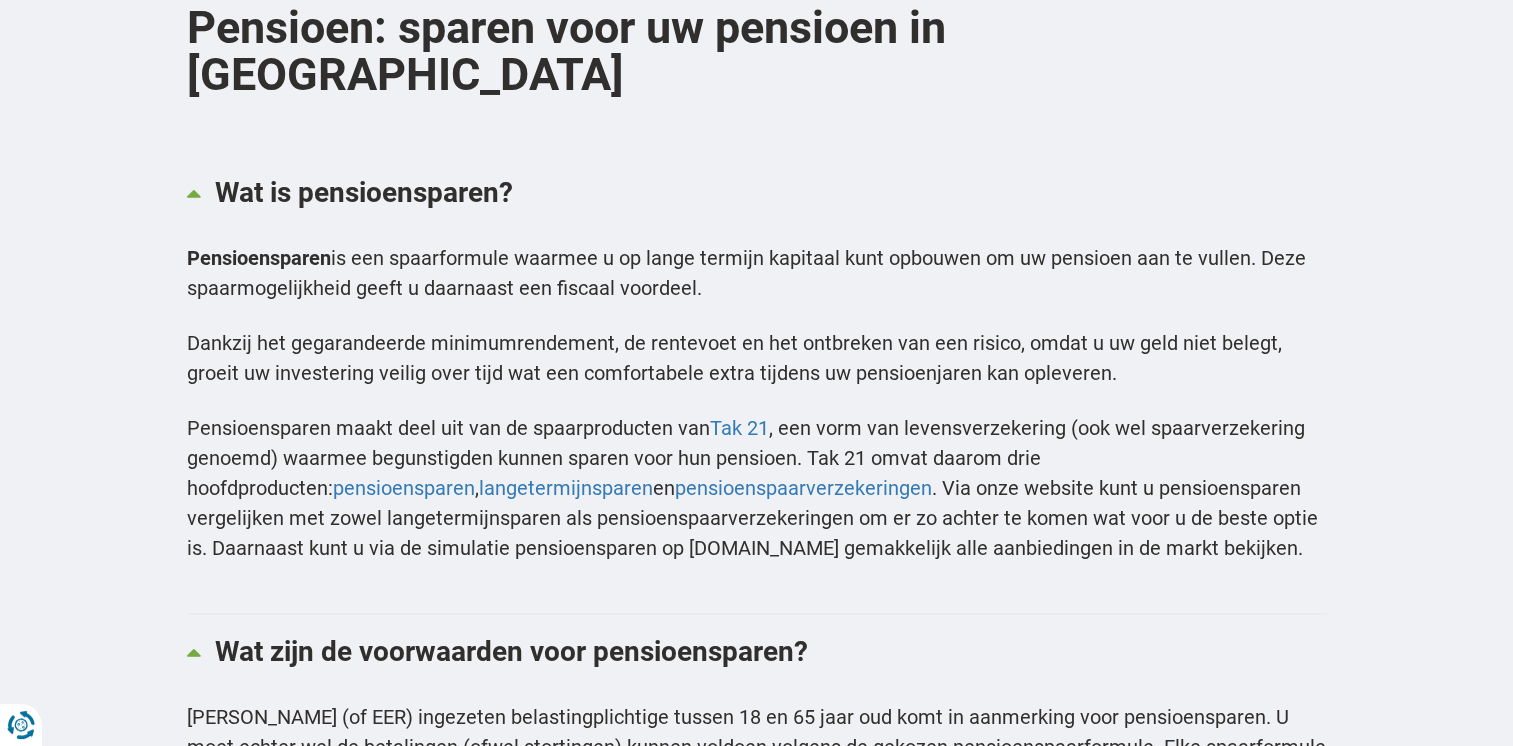 scroll, scrollTop: 3147, scrollLeft: 0, axis: vertical 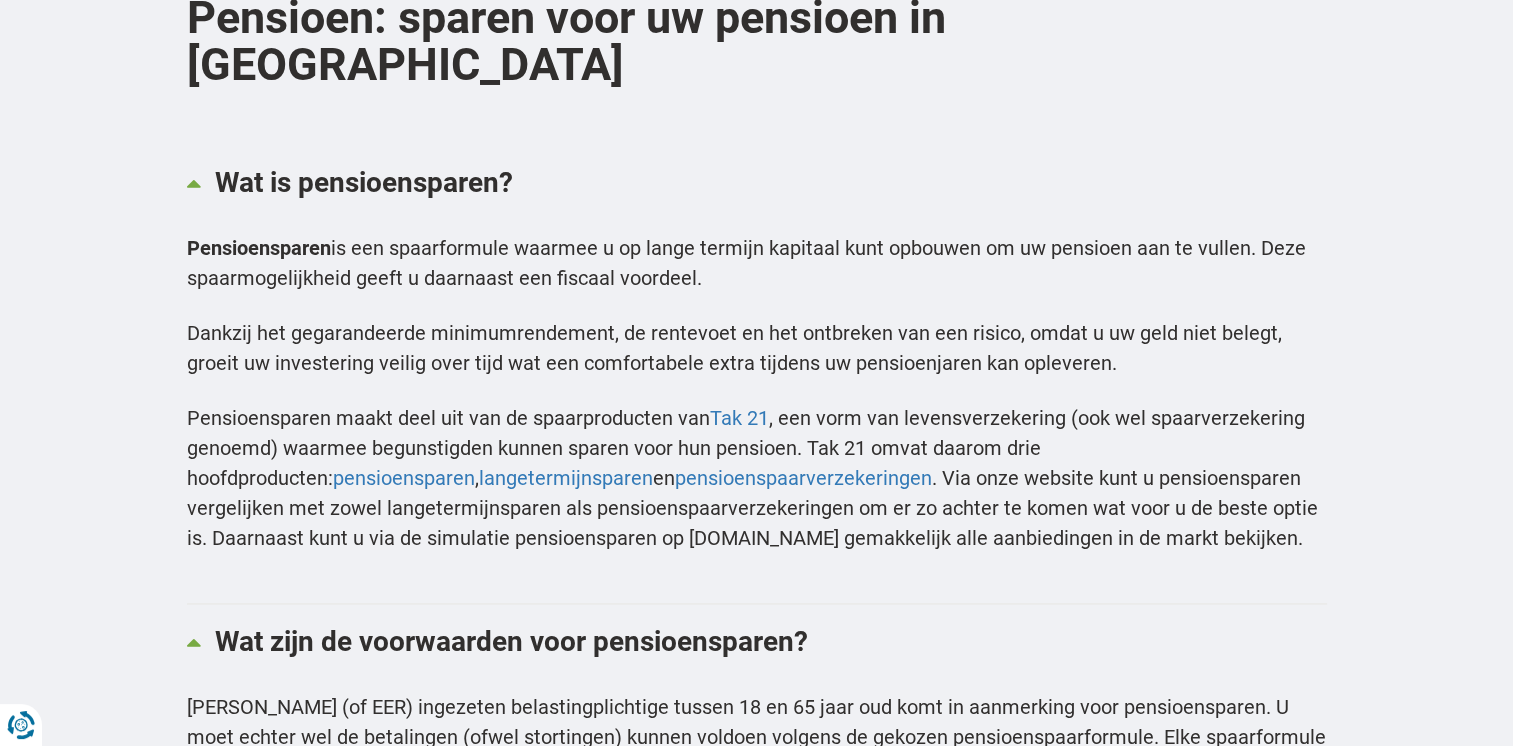 drag, startPoint x: 1508, startPoint y: 313, endPoint x: 1509, endPoint y: 344, distance: 31.016125 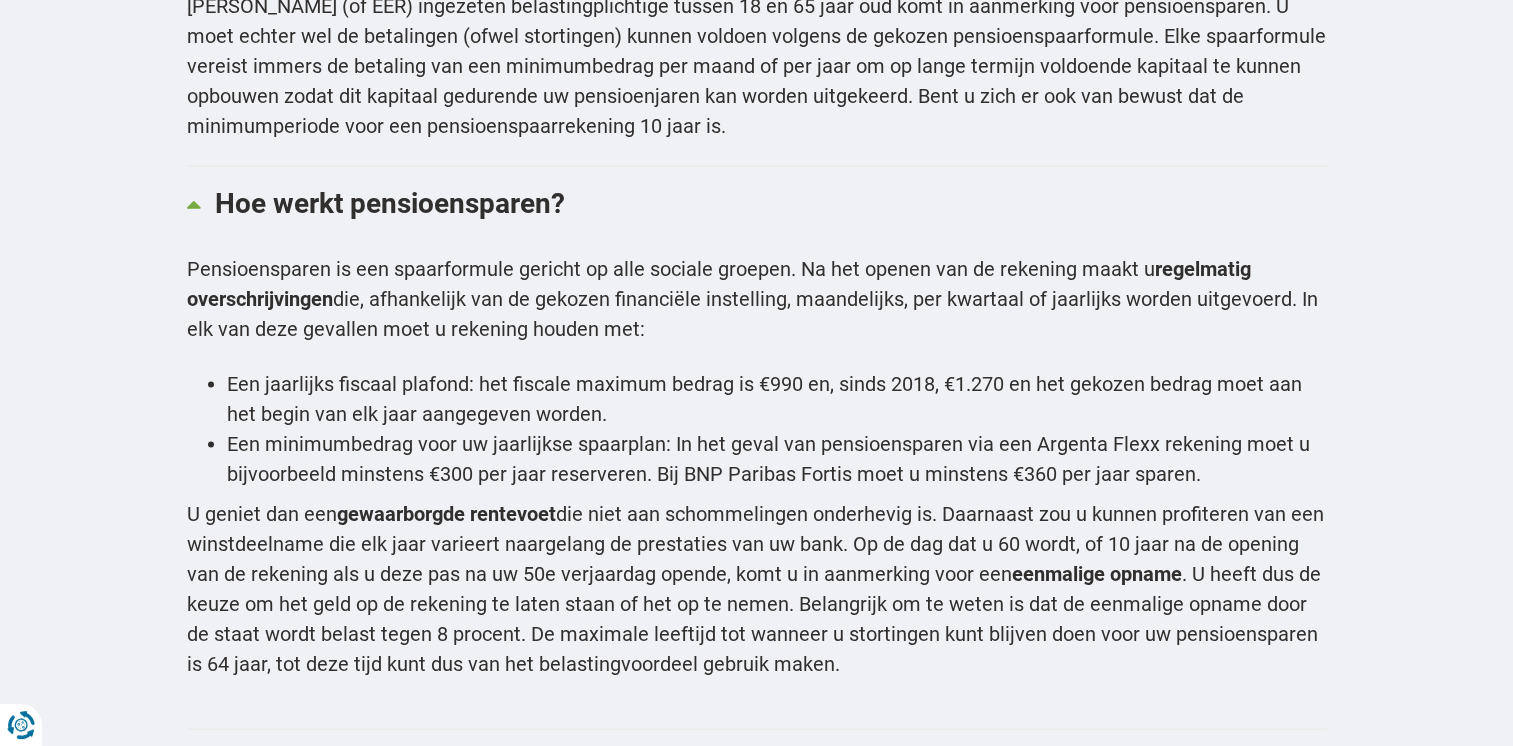 scroll, scrollTop: 3866, scrollLeft: 0, axis: vertical 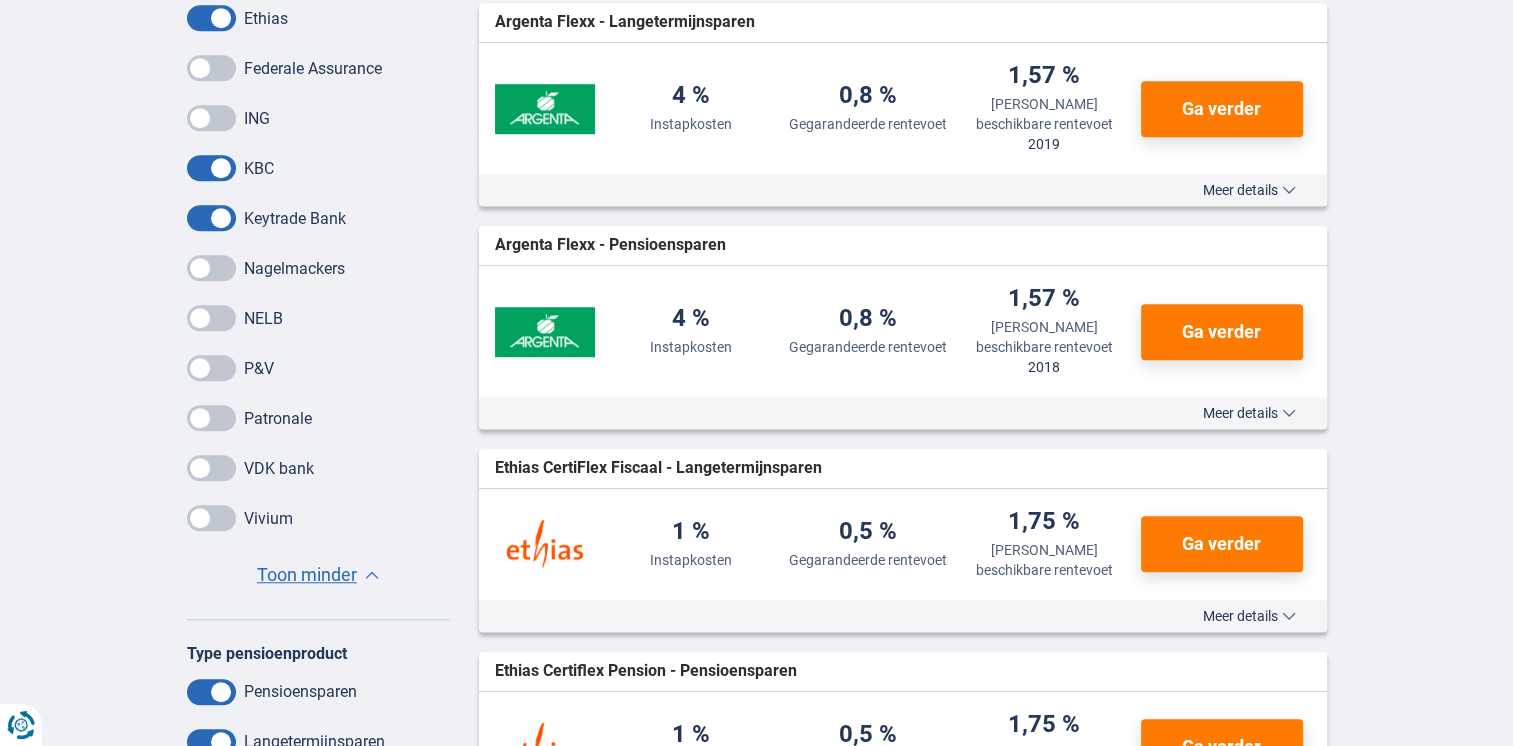 click on "Meer details
Minder details" at bounding box center (1249, 616) 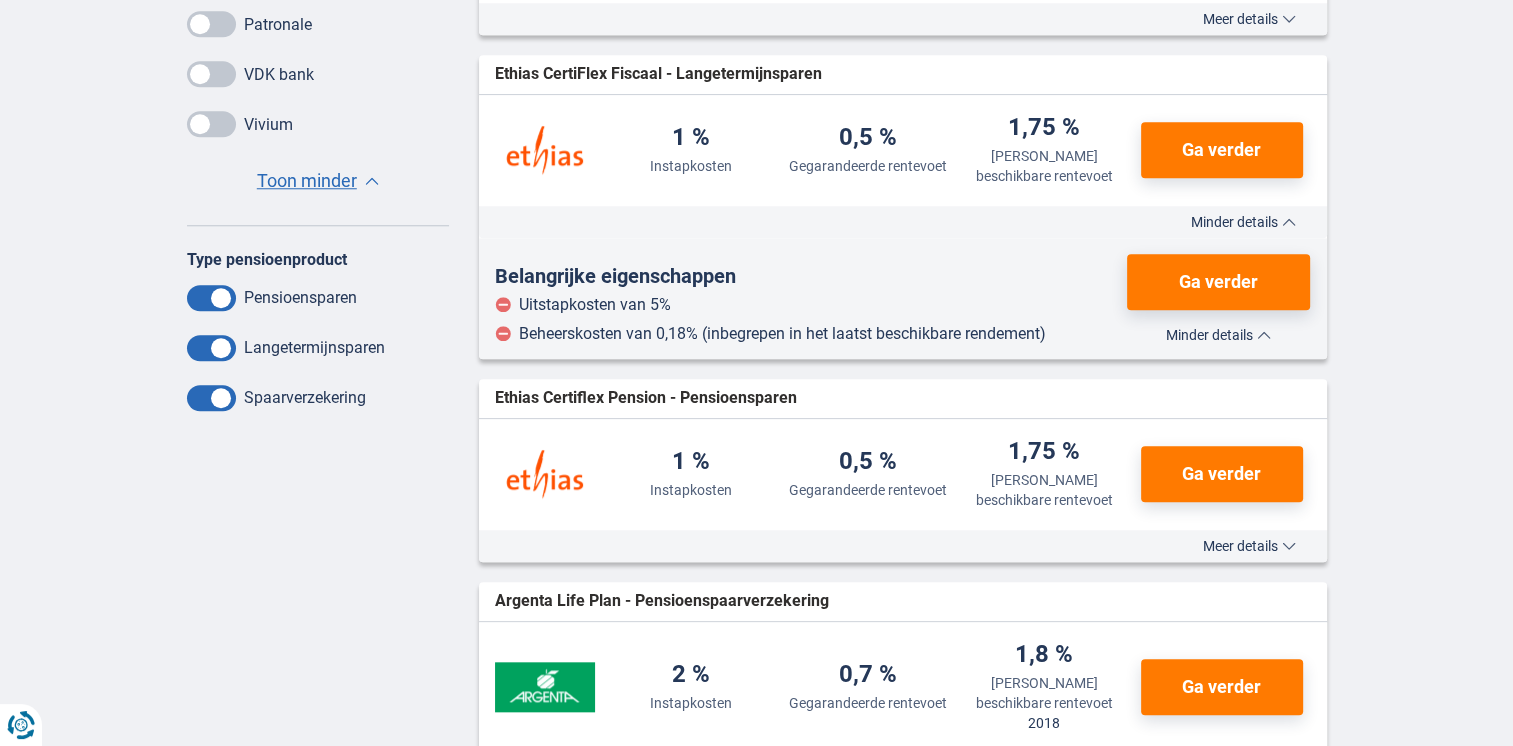 scroll, scrollTop: 1868, scrollLeft: 0, axis: vertical 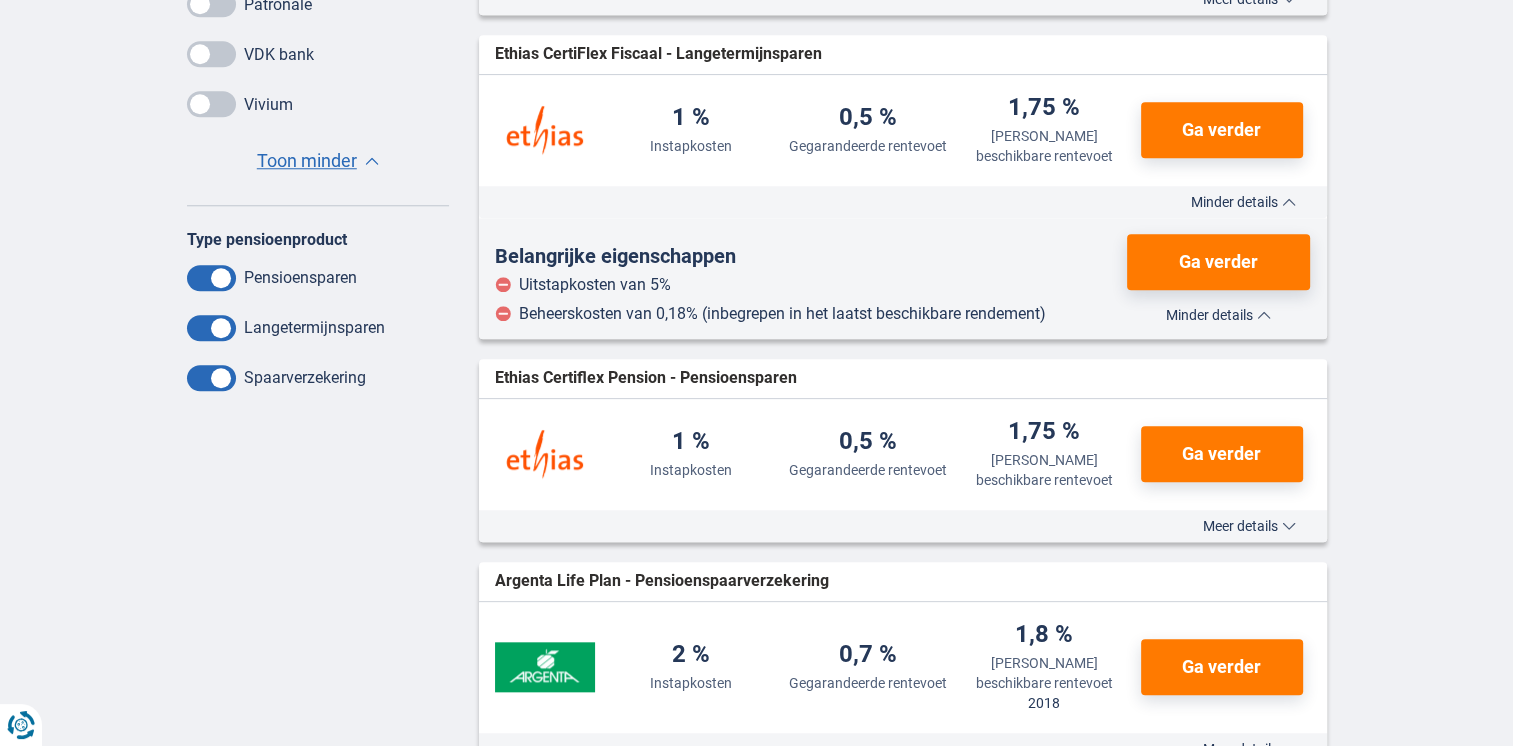 click on "Meer details" at bounding box center [1249, 526] 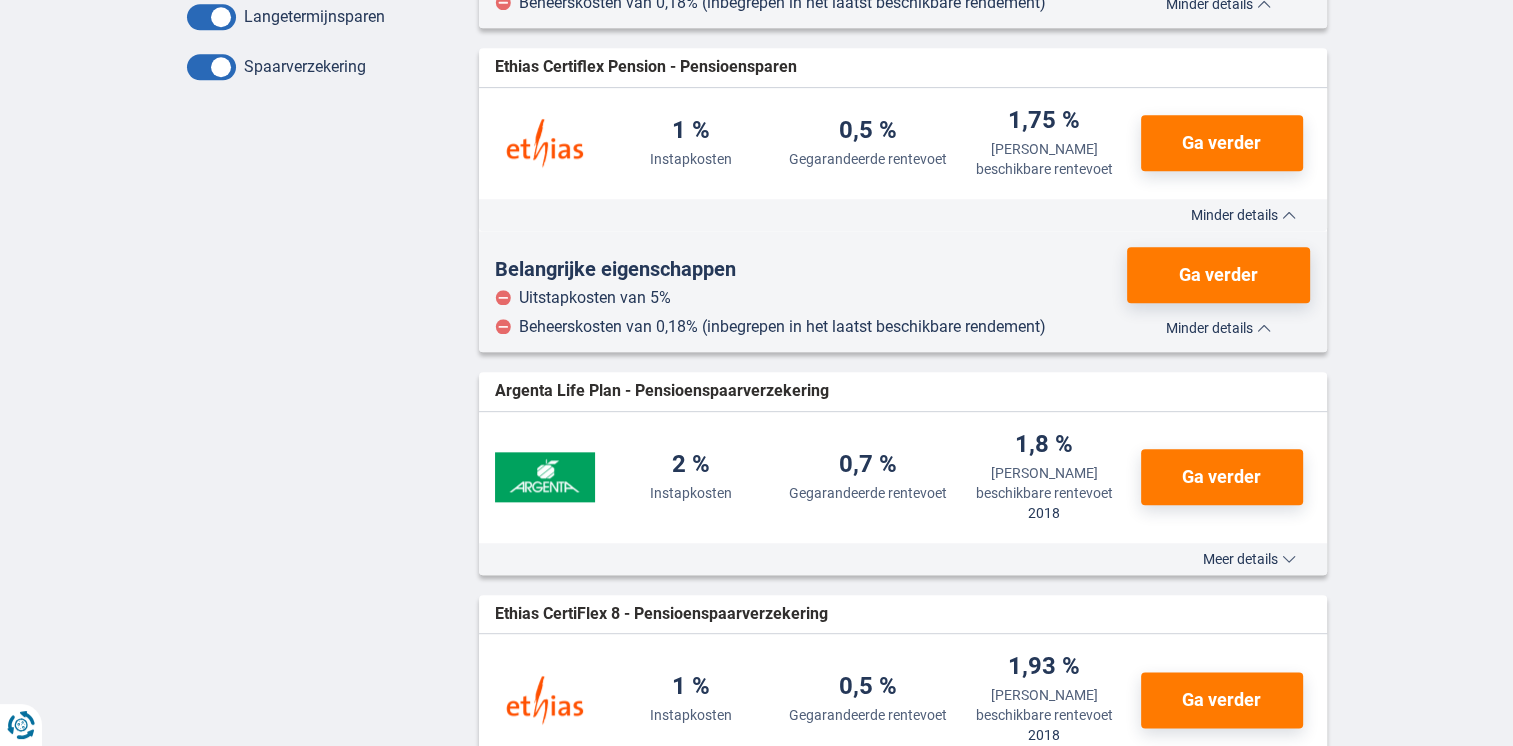 scroll, scrollTop: 2188, scrollLeft: 0, axis: vertical 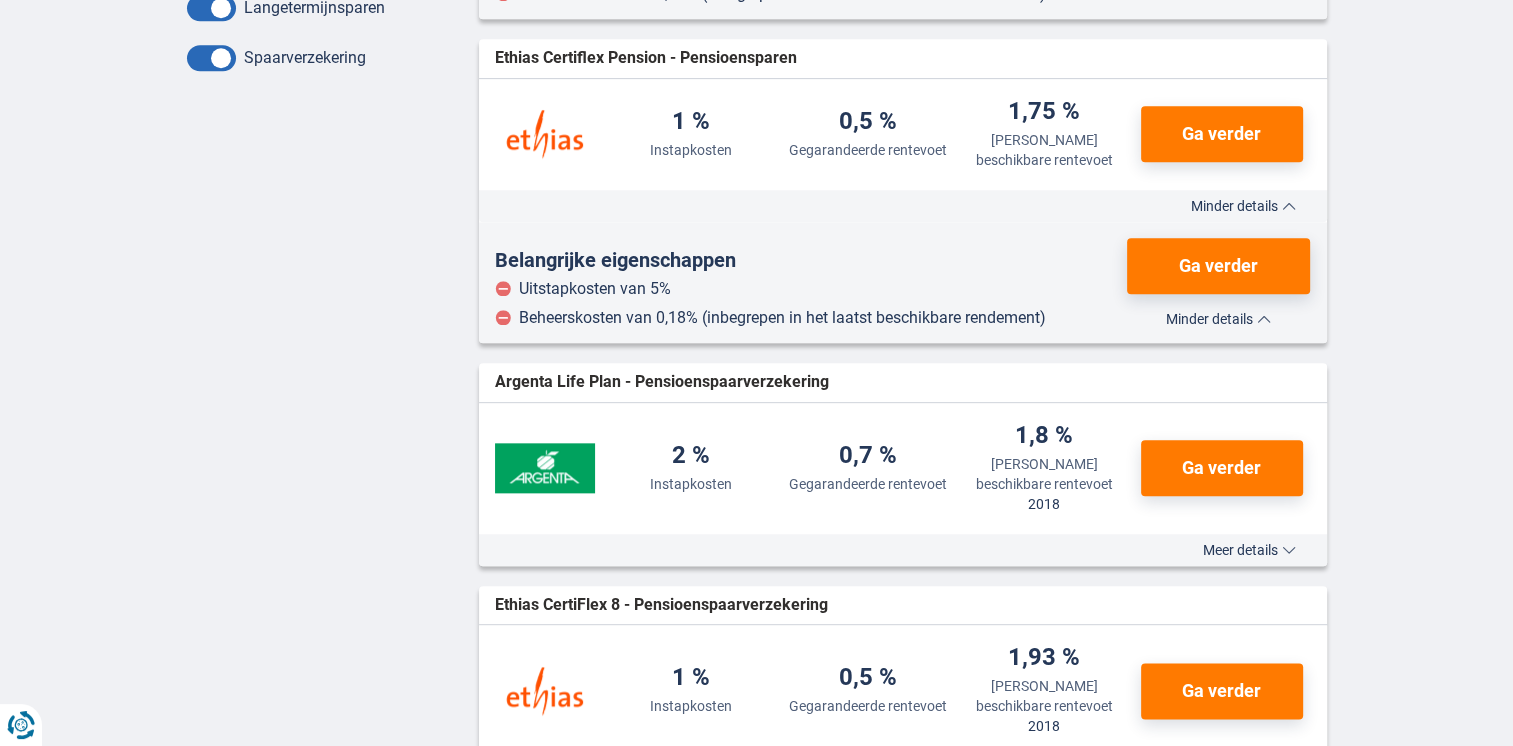 click on "Meer details" at bounding box center [1249, 550] 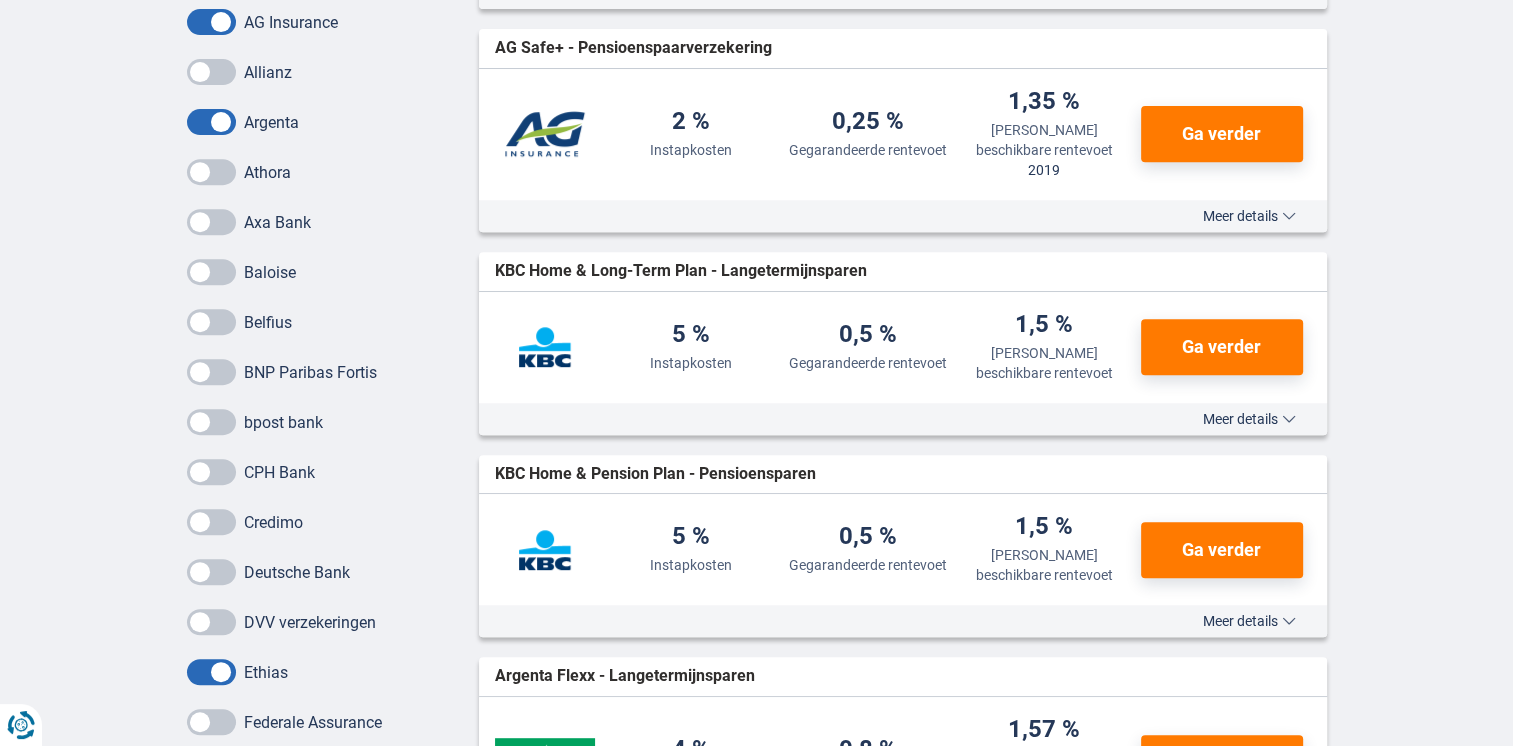 scroll, scrollTop: 831, scrollLeft: 0, axis: vertical 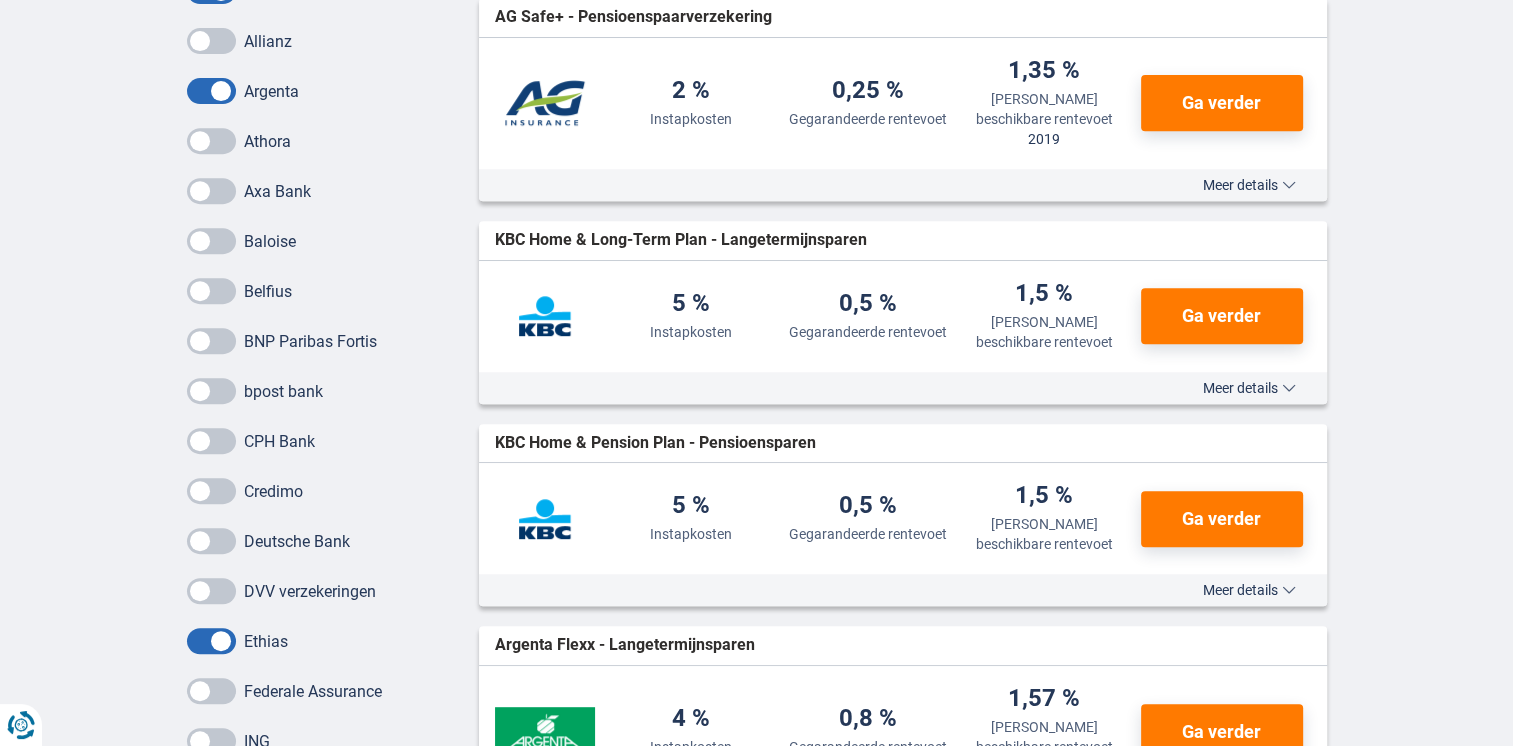 click on "Meer details
Minder details" at bounding box center (903, 388) 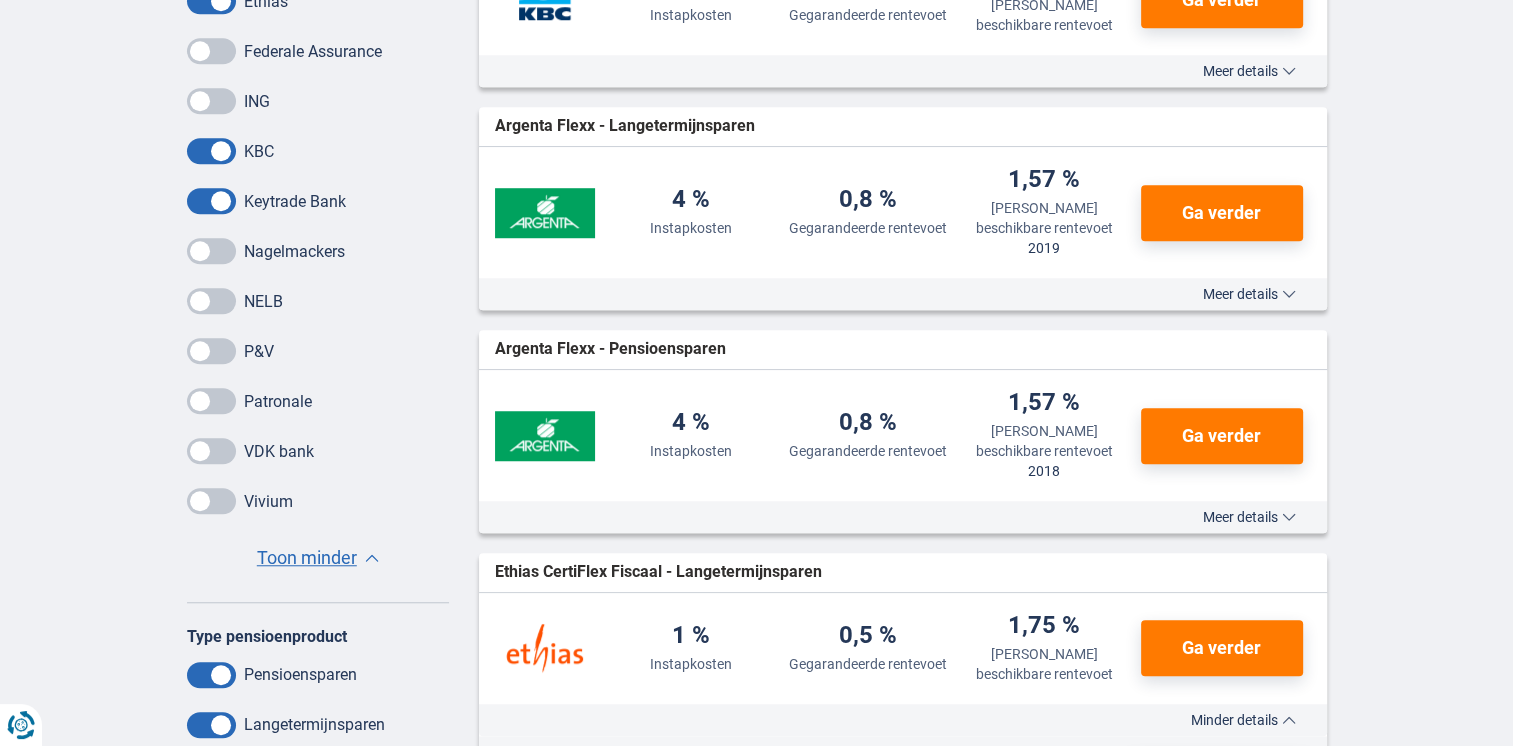 scroll, scrollTop: 1491, scrollLeft: 0, axis: vertical 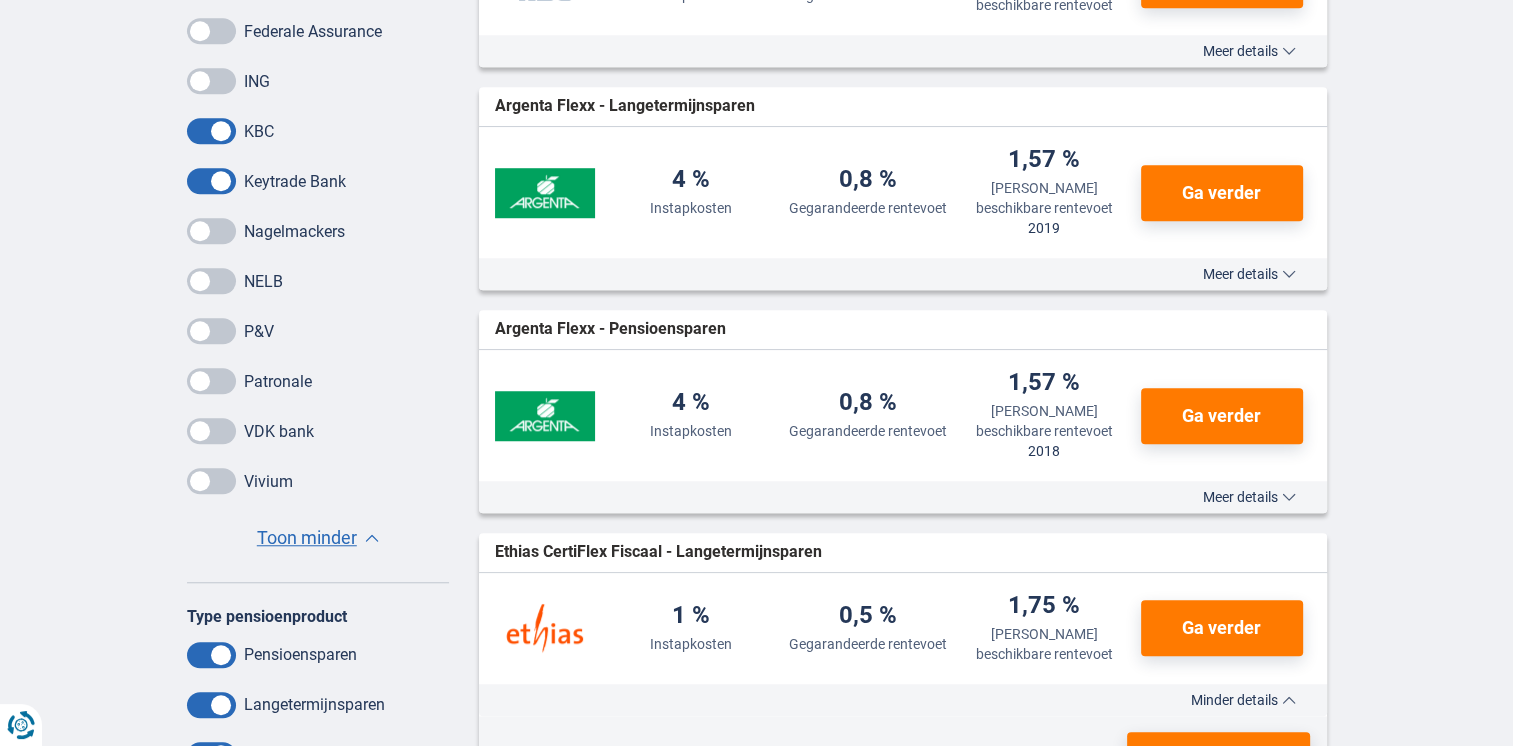 click on "Meer details" at bounding box center [1249, 274] 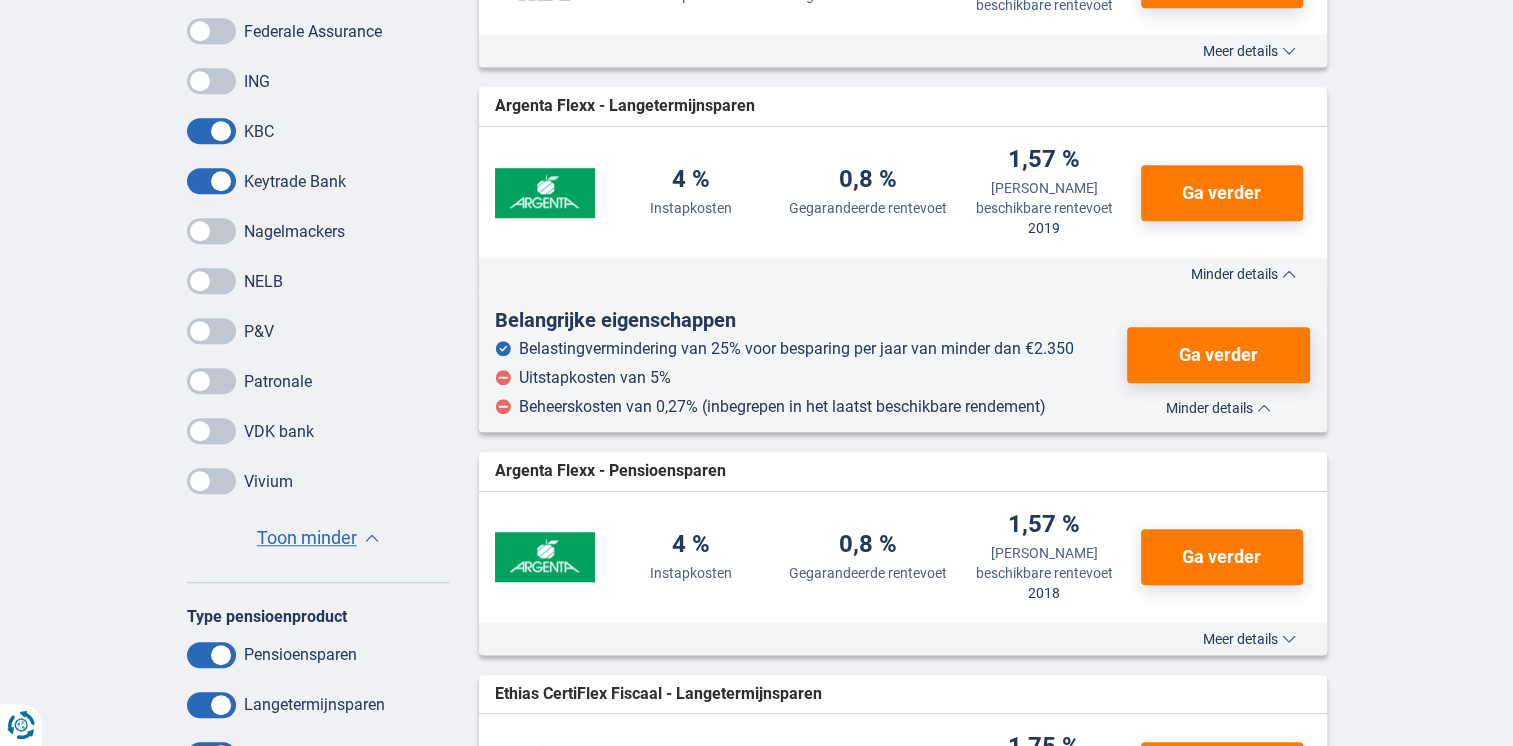 click on "Meer details" at bounding box center [1249, 639] 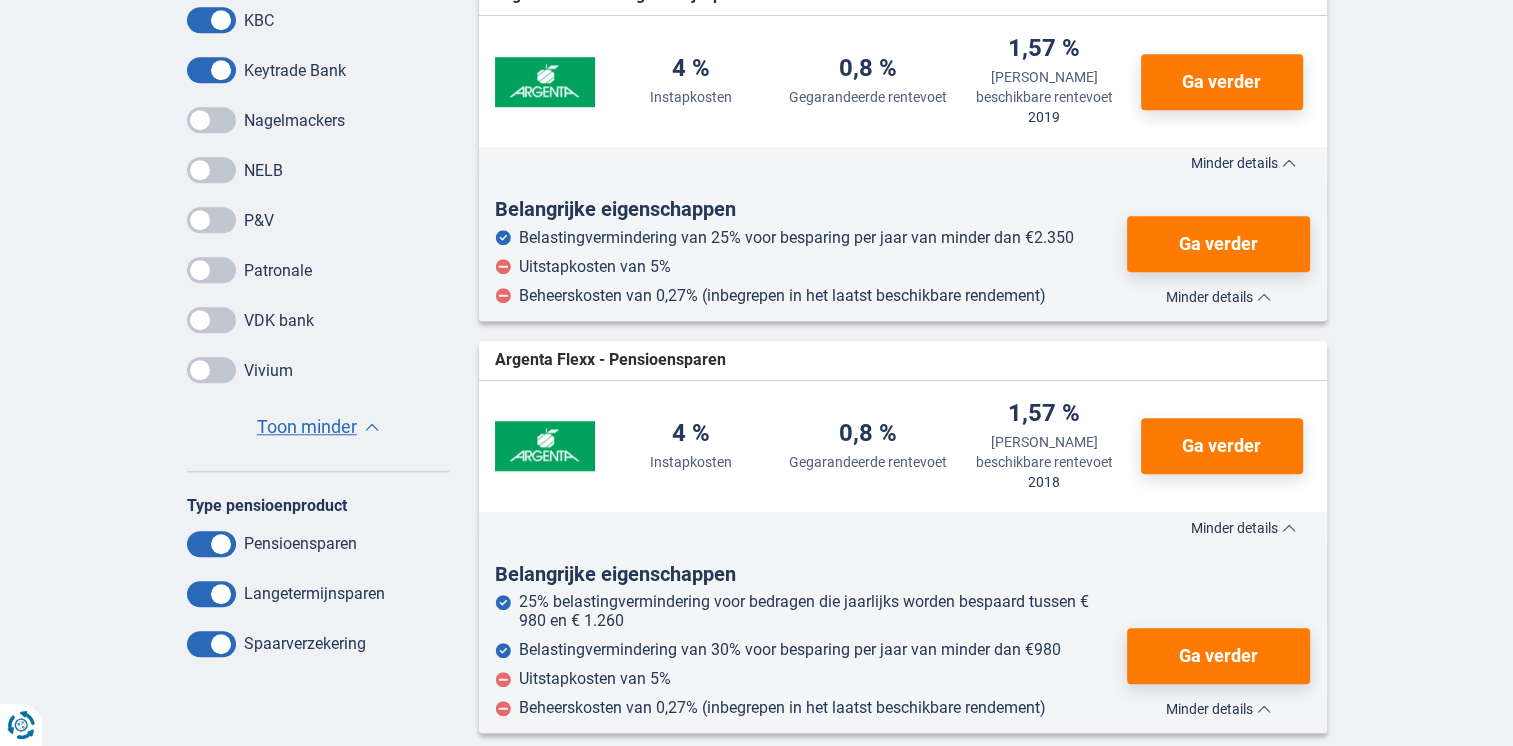 scroll, scrollTop: 1634, scrollLeft: 0, axis: vertical 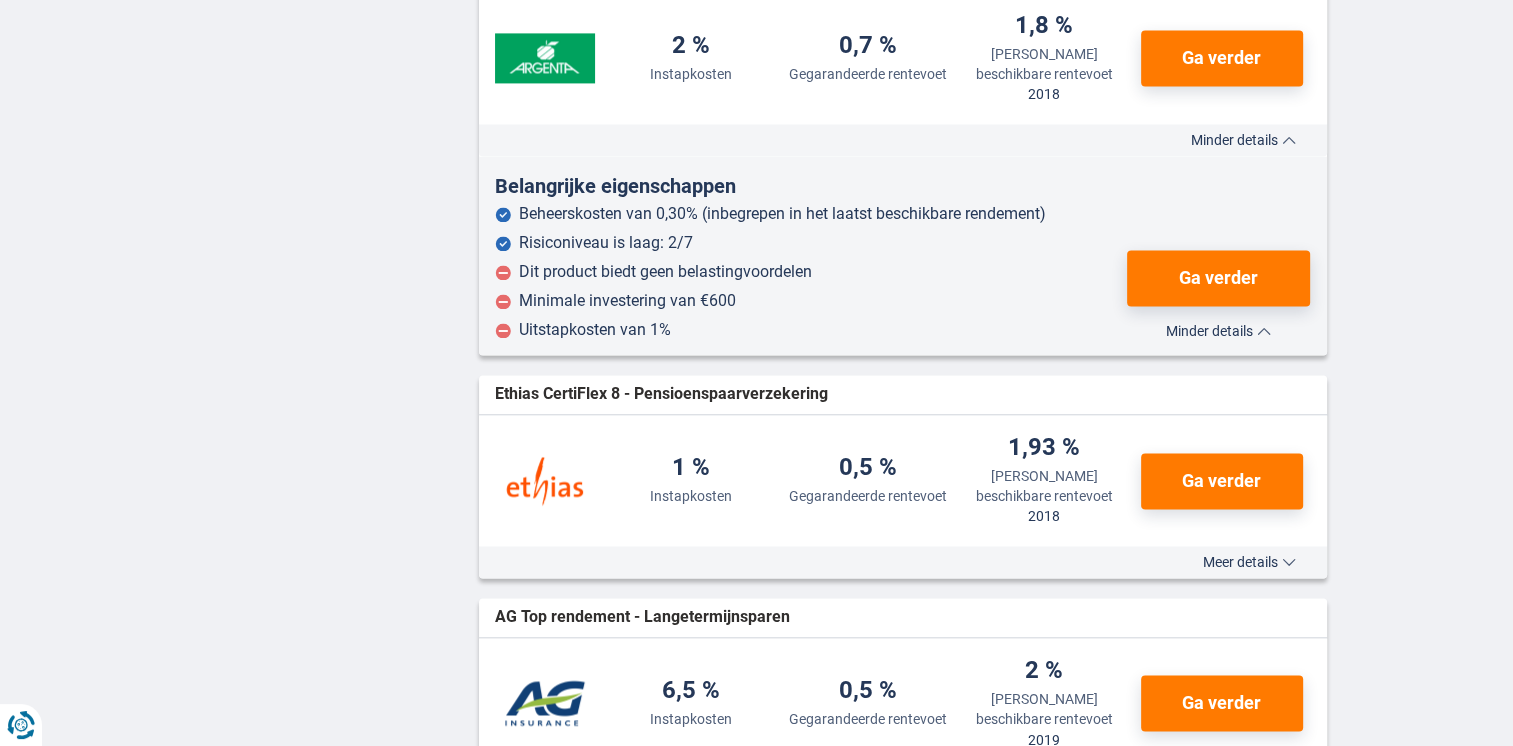 click on "Meer details" at bounding box center (1249, 562) 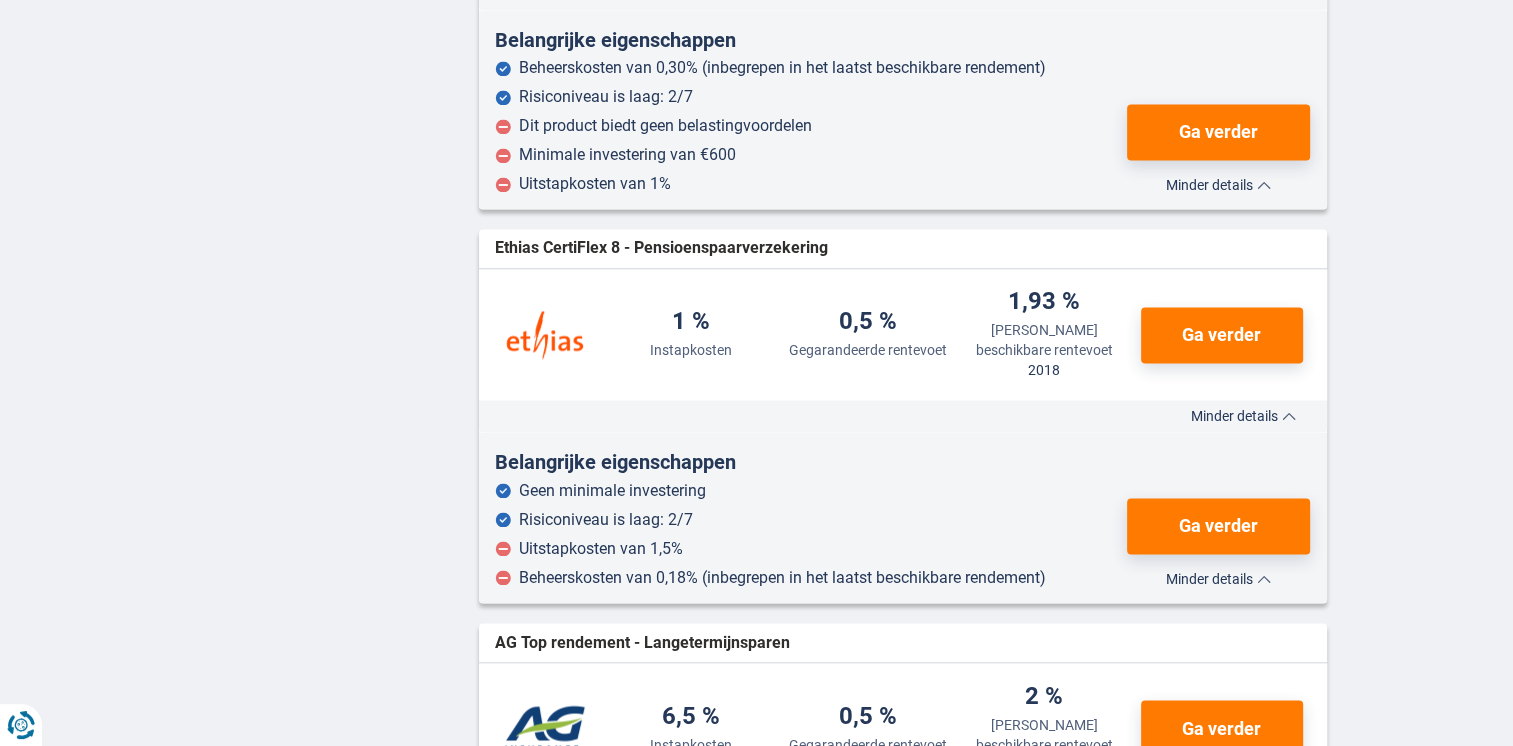 scroll, scrollTop: 3207, scrollLeft: 0, axis: vertical 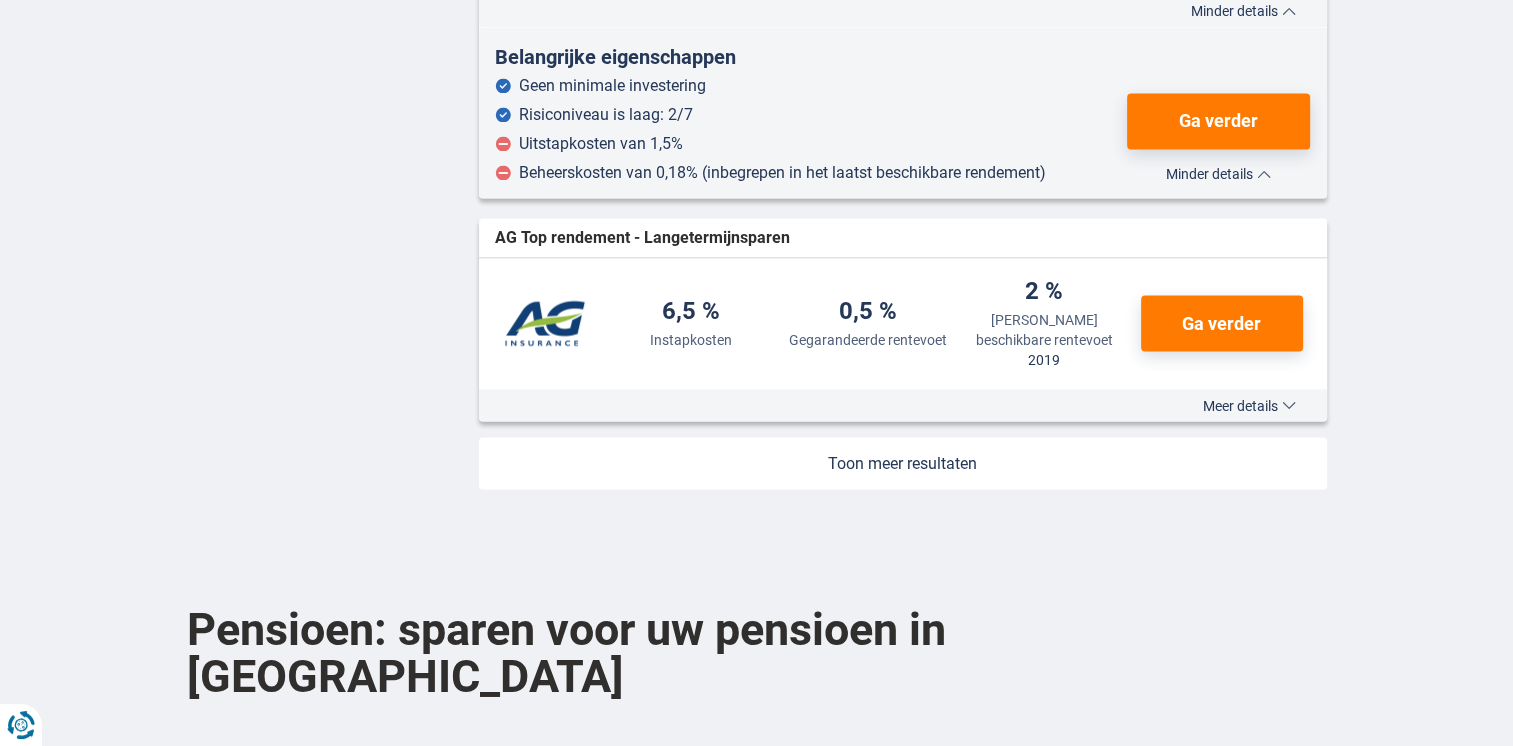click at bounding box center (903, 463) 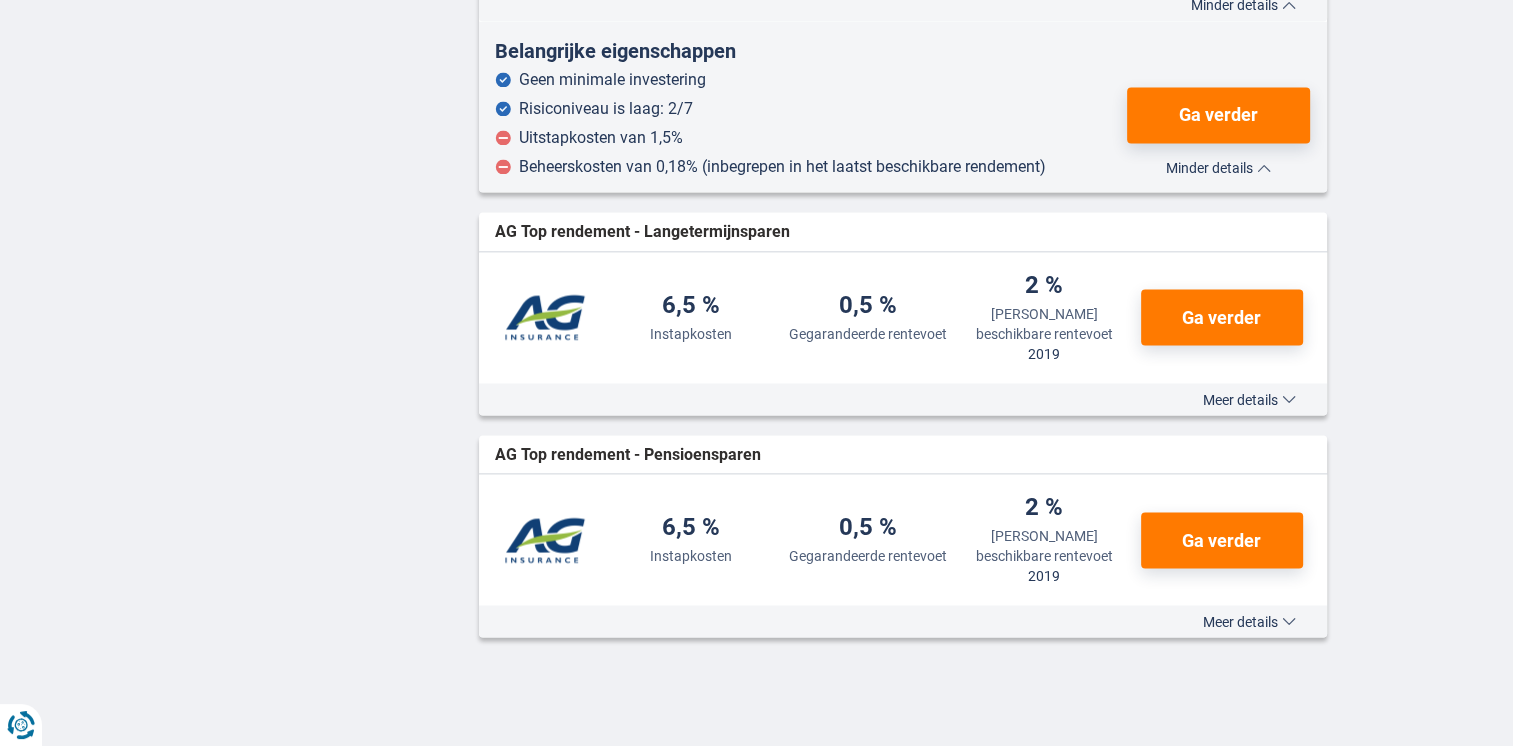 scroll, scrollTop: 3662, scrollLeft: 0, axis: vertical 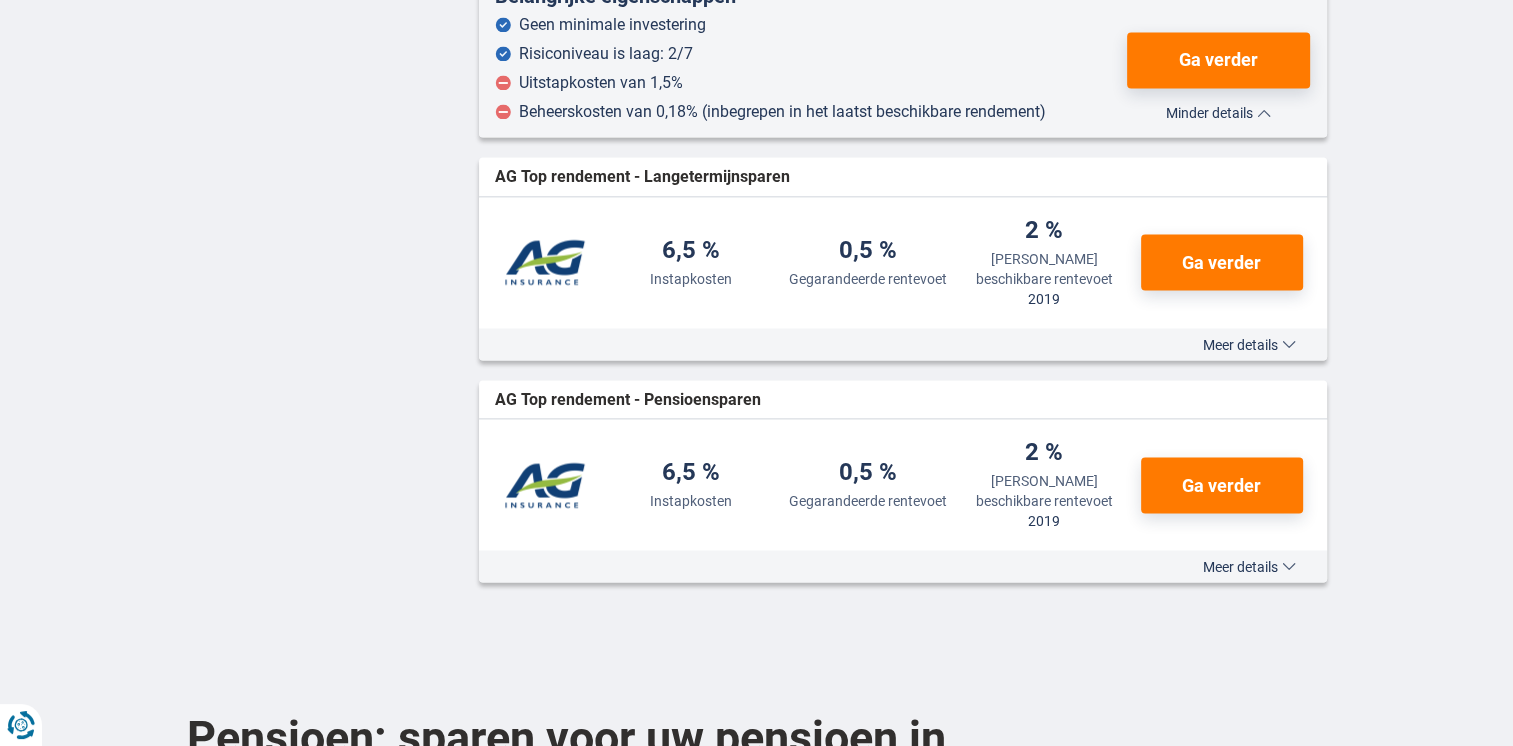 click on "Meer details" at bounding box center (1249, 566) 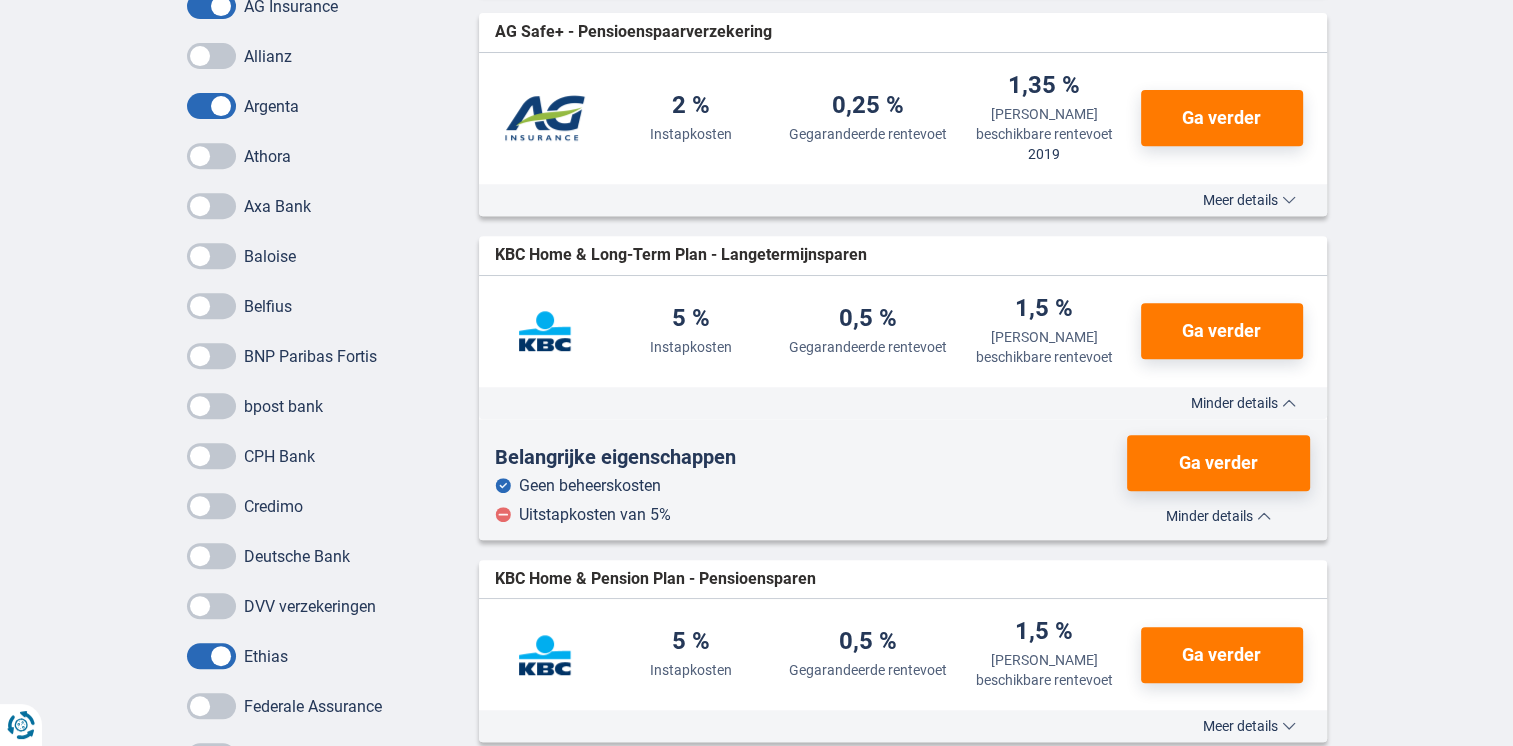 scroll, scrollTop: 827, scrollLeft: 0, axis: vertical 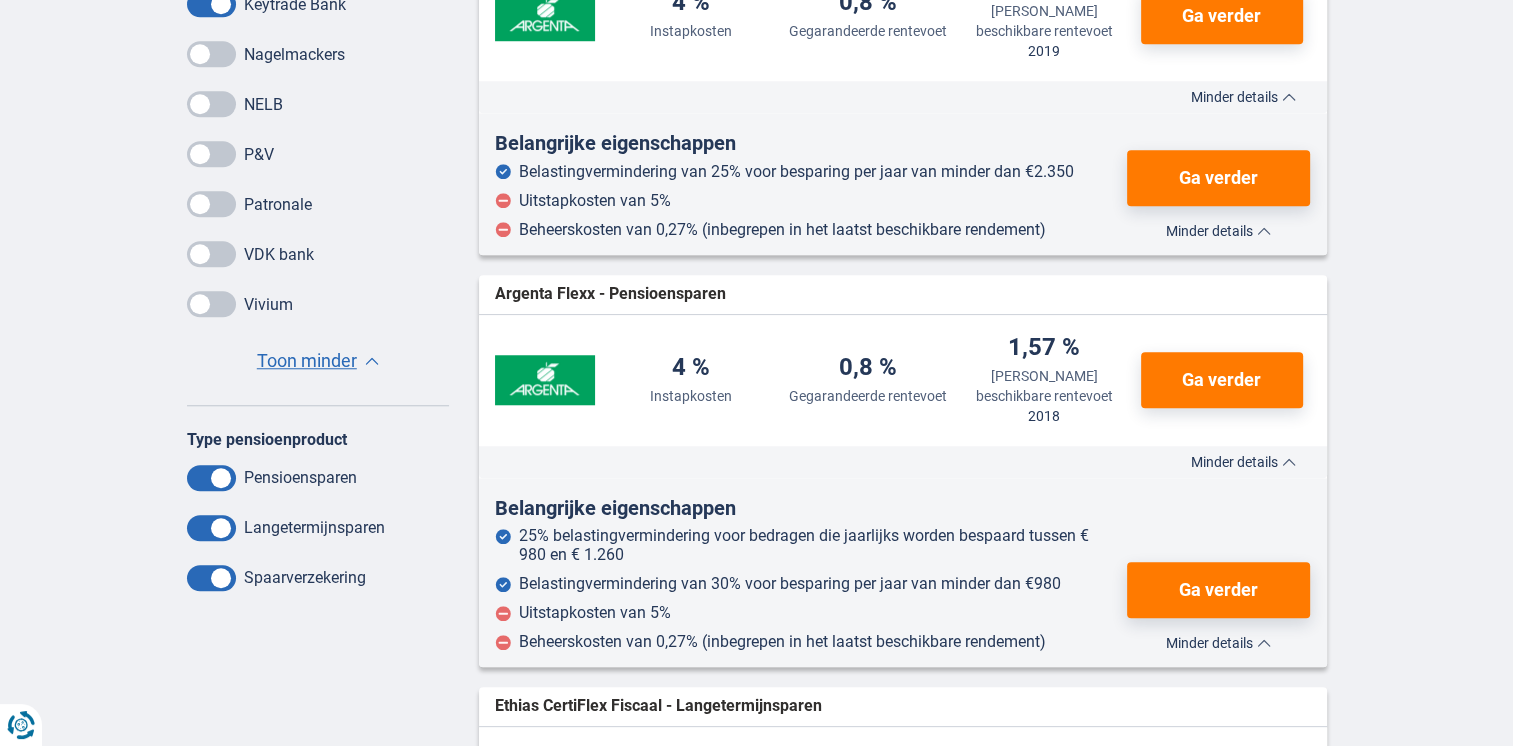click at bounding box center (211, 528) 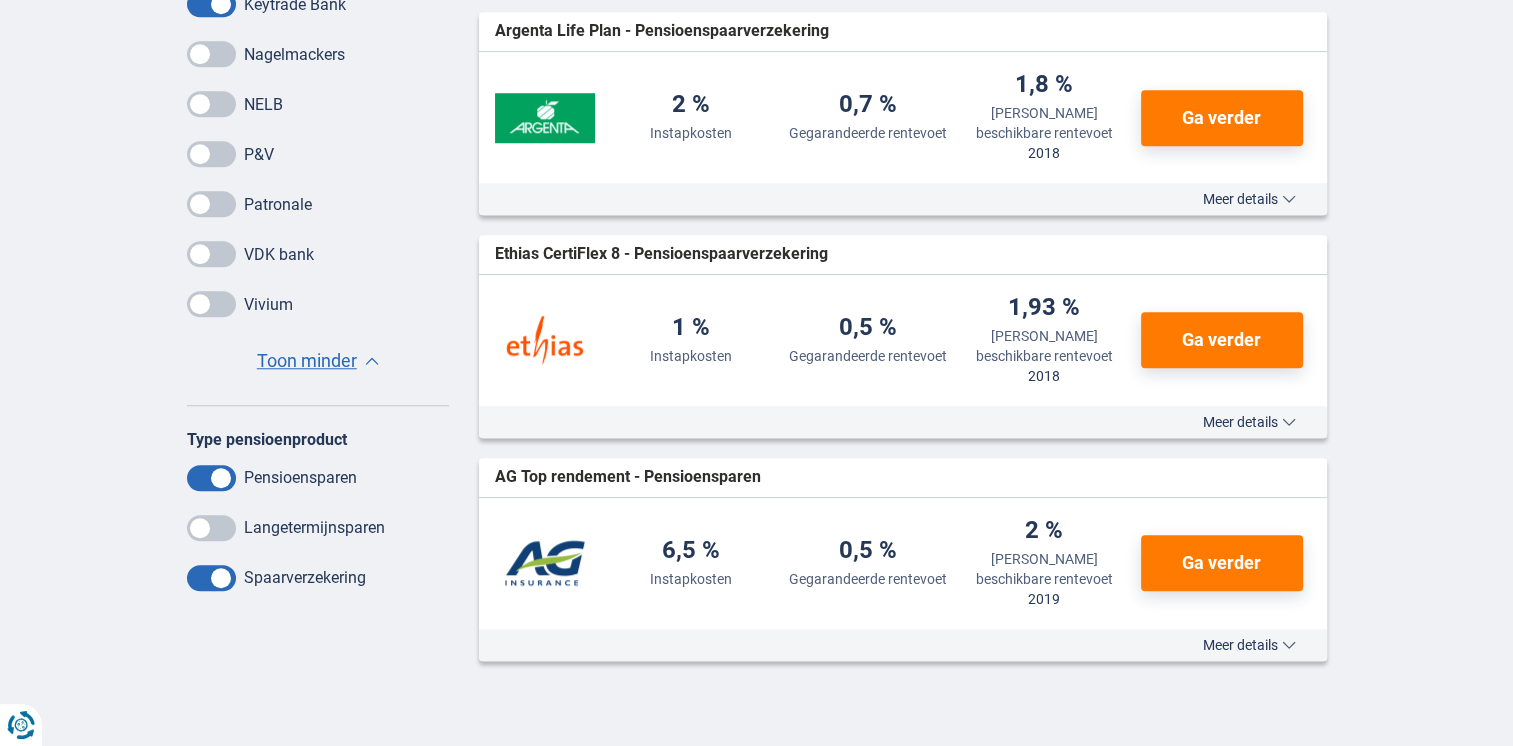 click at bounding box center (211, 578) 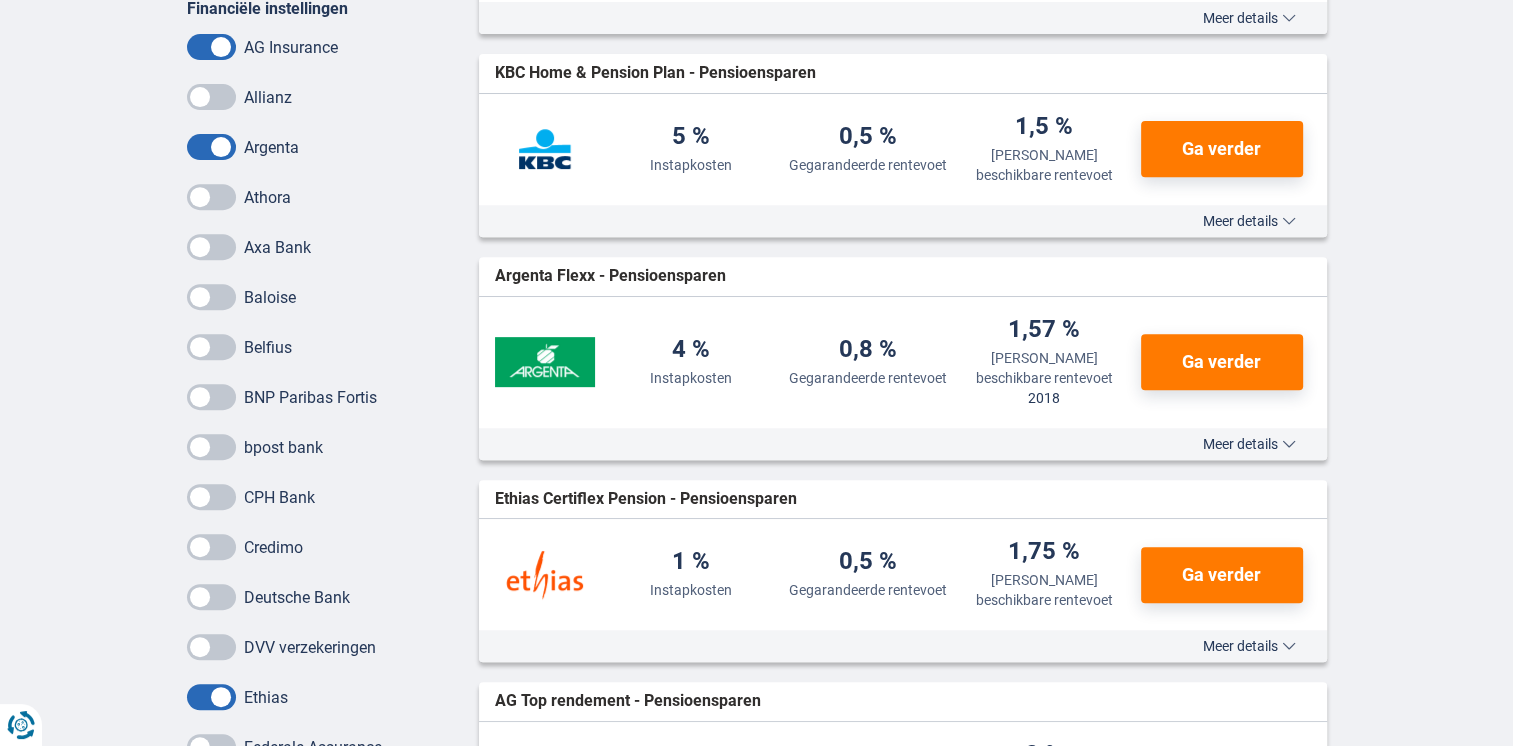 scroll, scrollTop: 879, scrollLeft: 0, axis: vertical 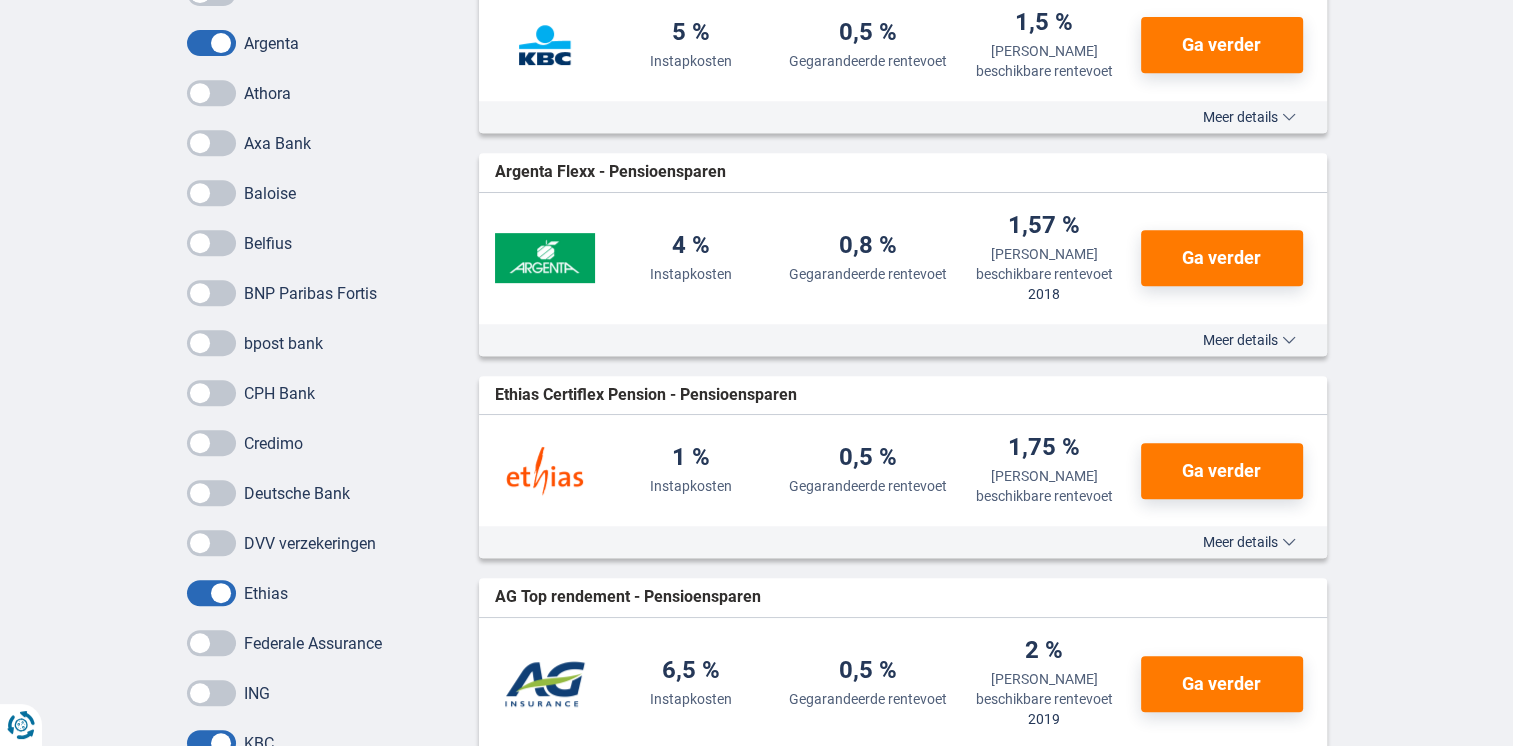 click on "Meer details" at bounding box center [1249, 542] 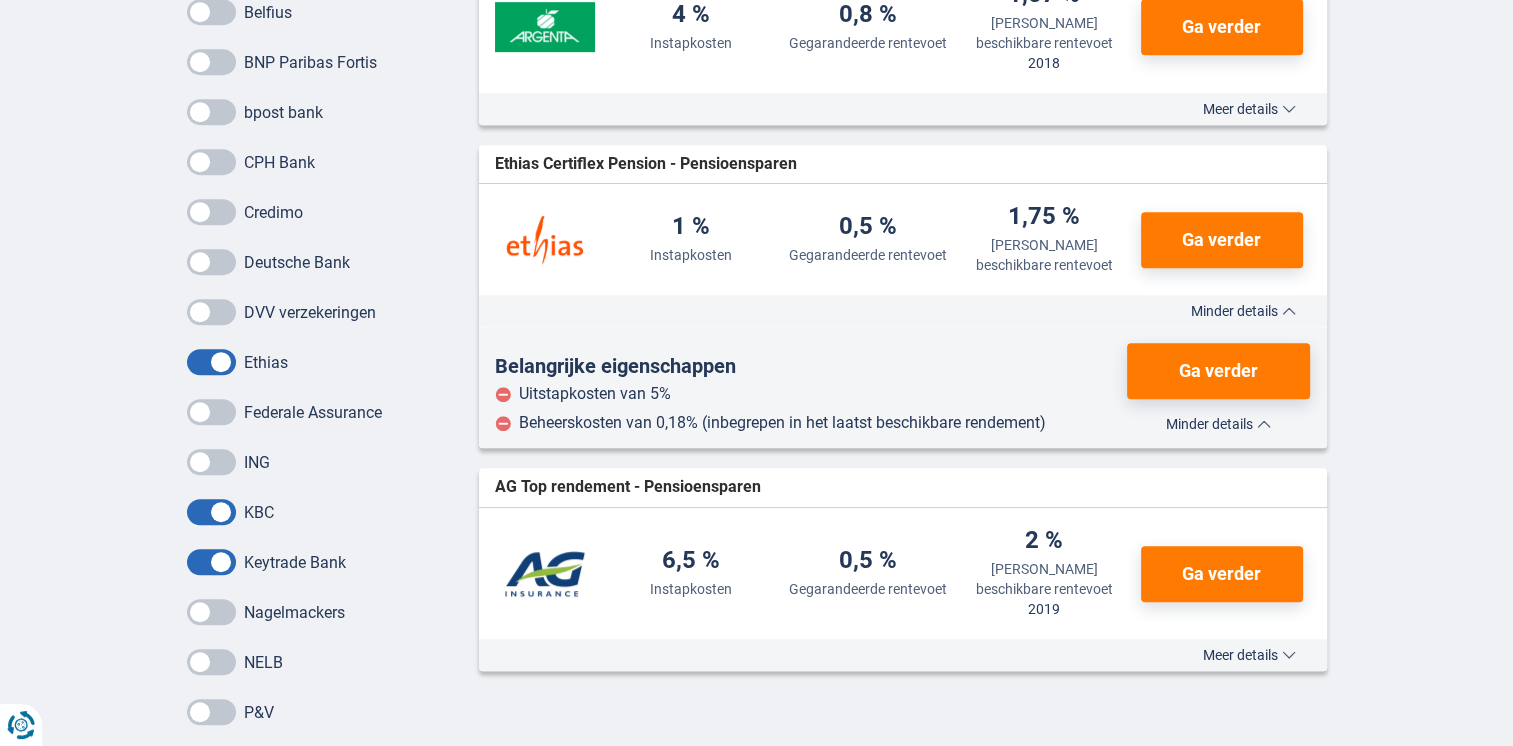 scroll, scrollTop: 1144, scrollLeft: 0, axis: vertical 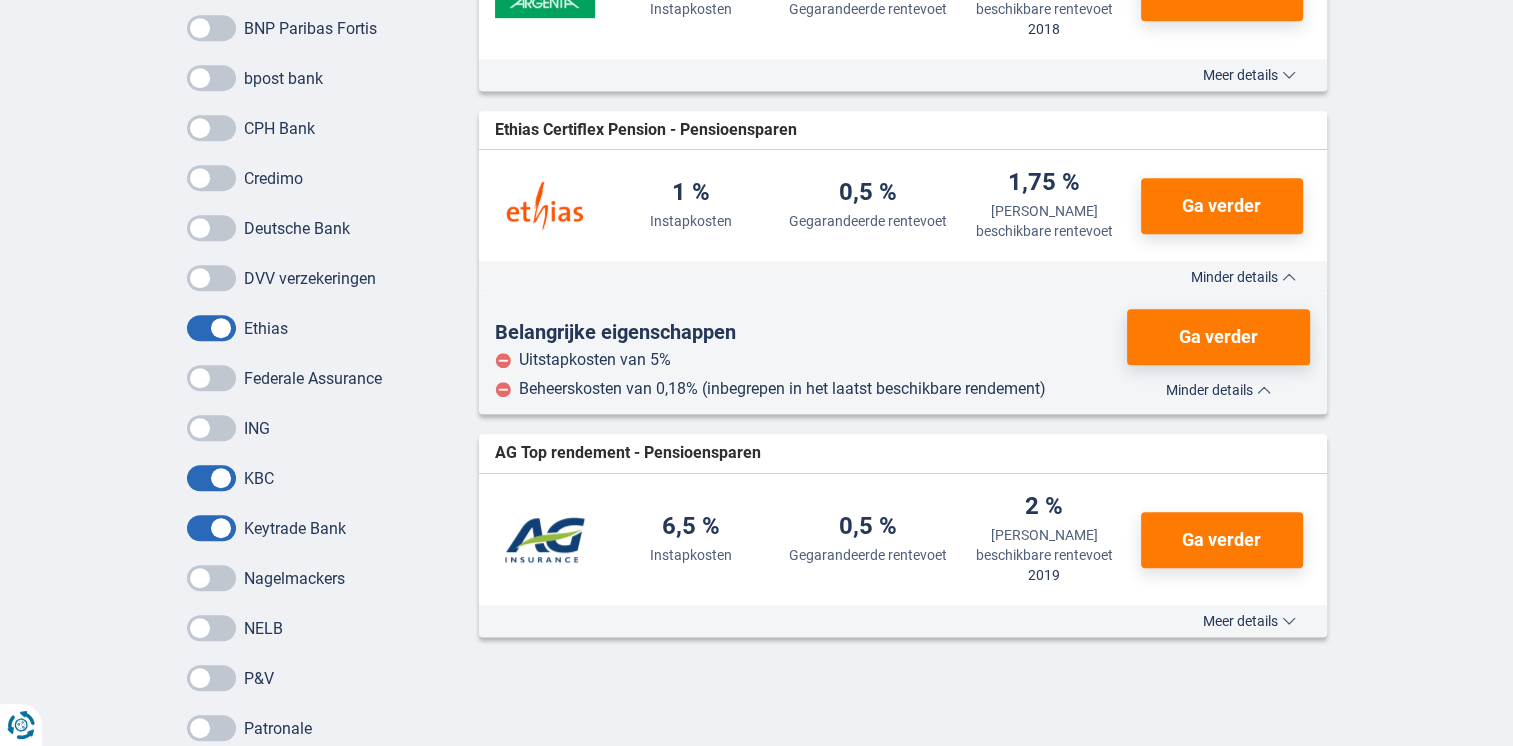 click on "Meer details" at bounding box center [1249, 621] 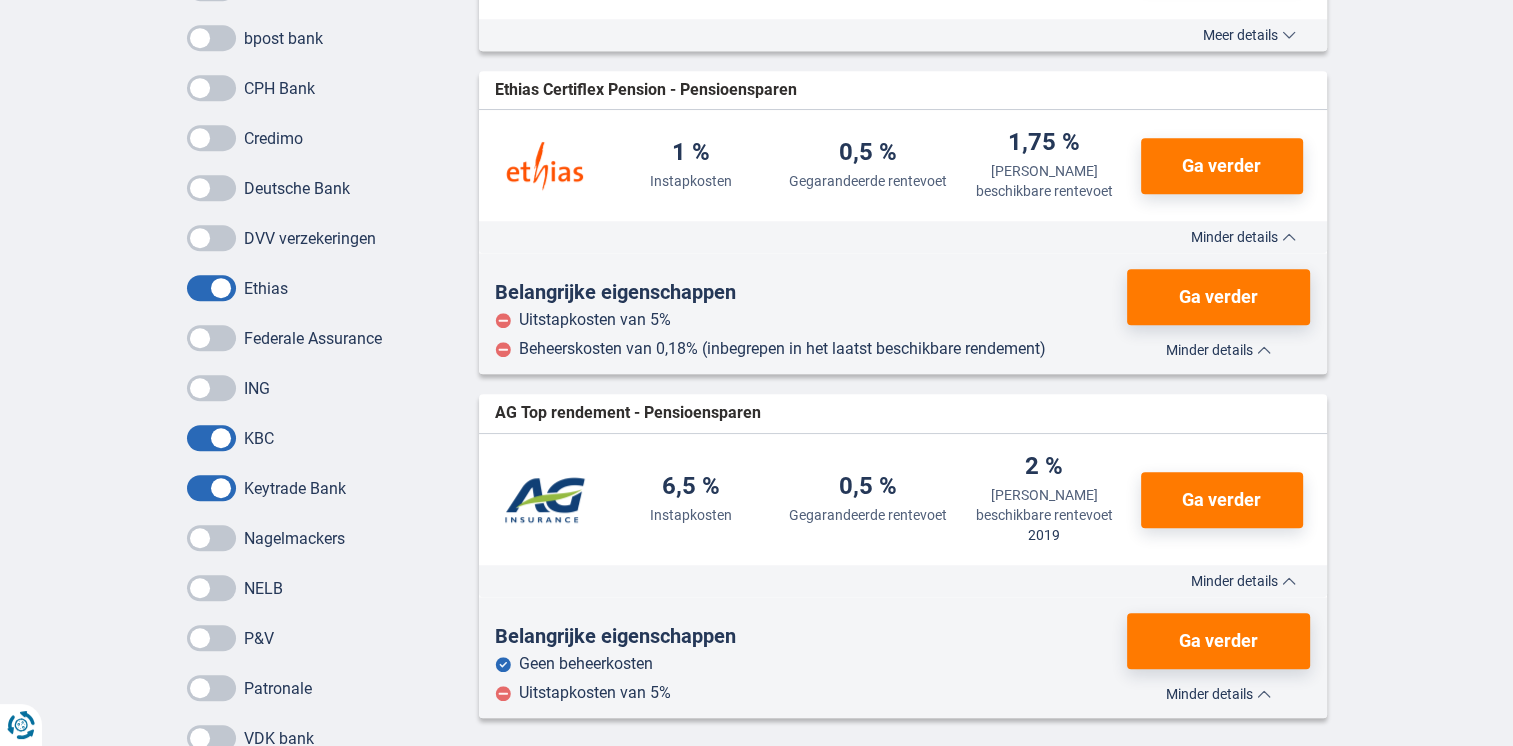 scroll, scrollTop: 1176, scrollLeft: 0, axis: vertical 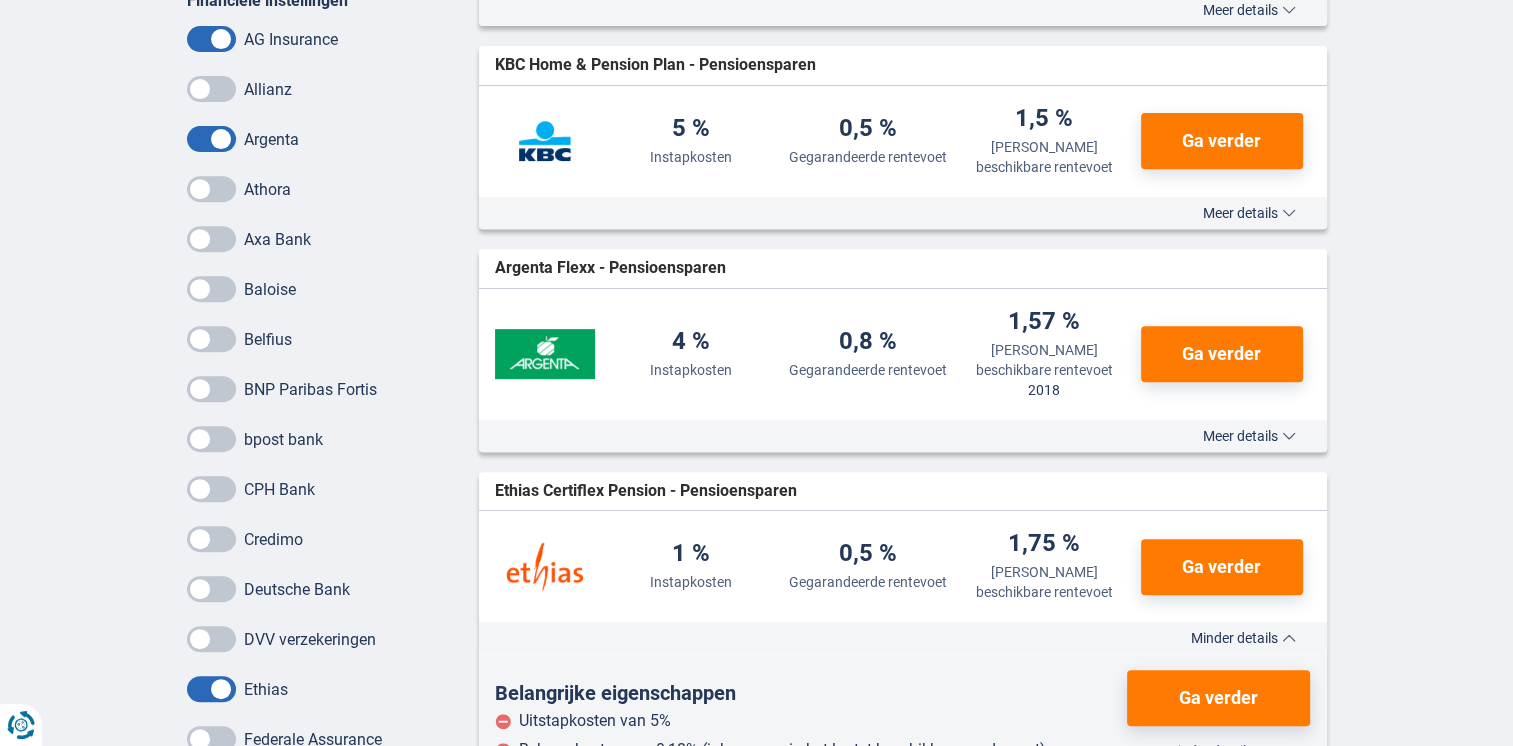 click on "Meer details" at bounding box center [1249, 213] 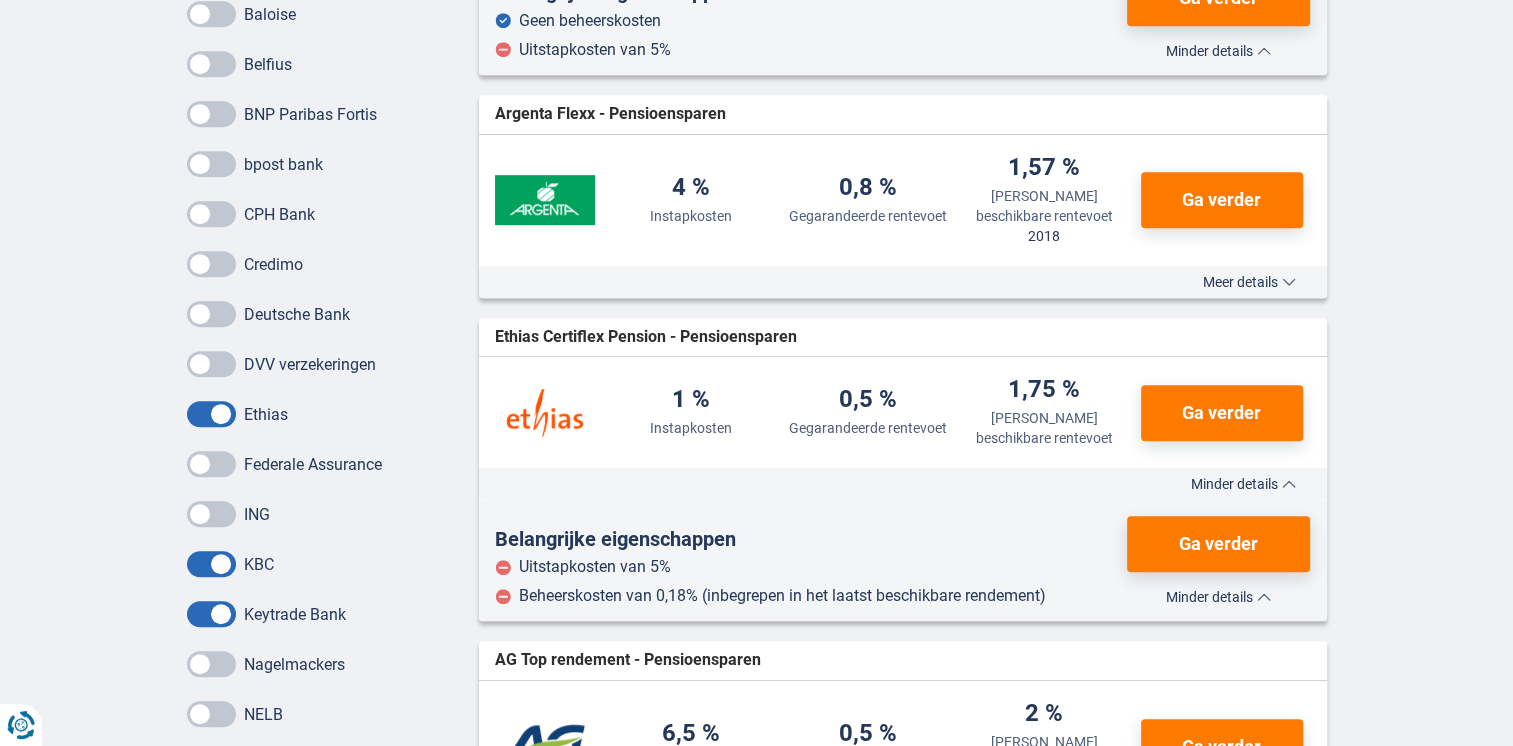 scroll, scrollTop: 988, scrollLeft: 0, axis: vertical 